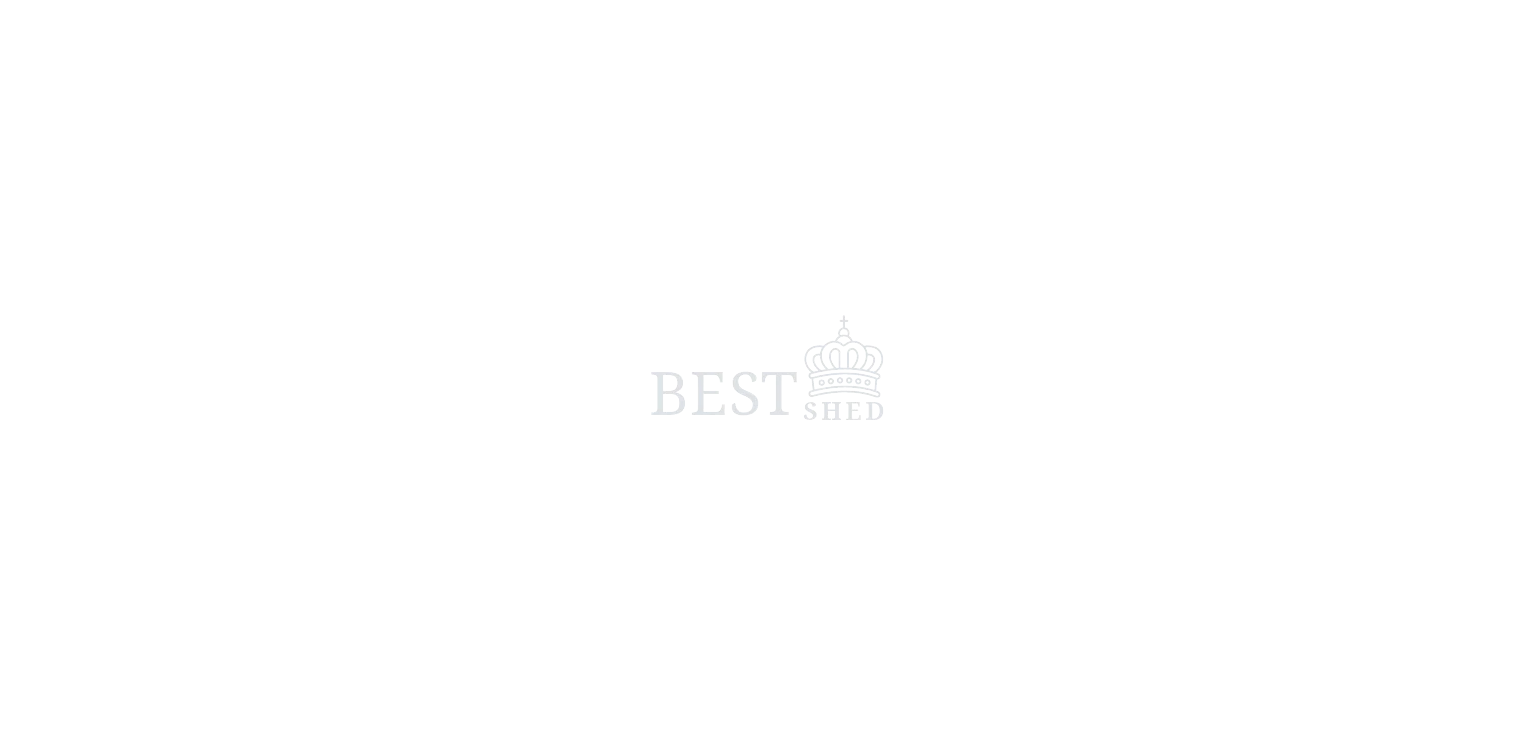 scroll, scrollTop: 0, scrollLeft: 0, axis: both 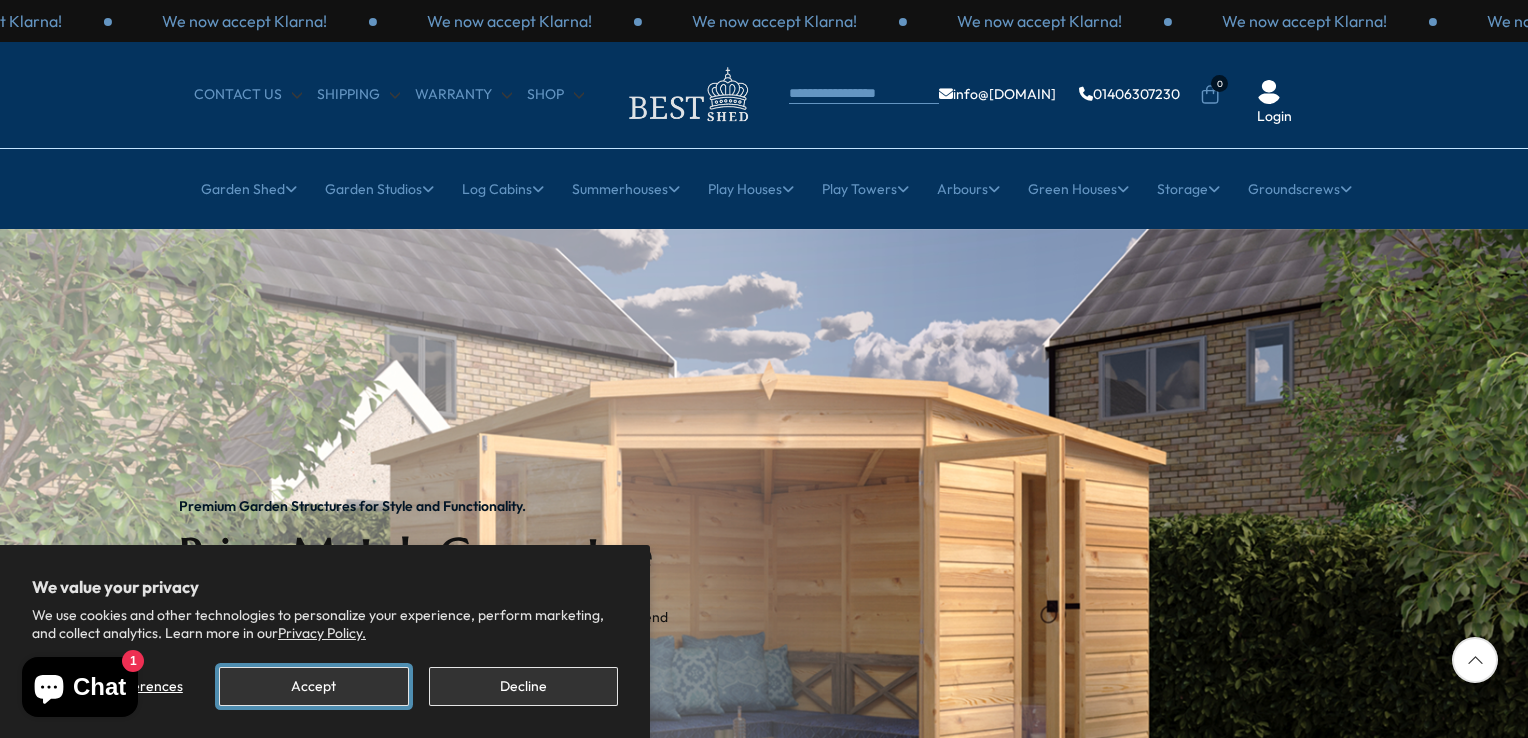 click on "Accept" at bounding box center [313, 686] 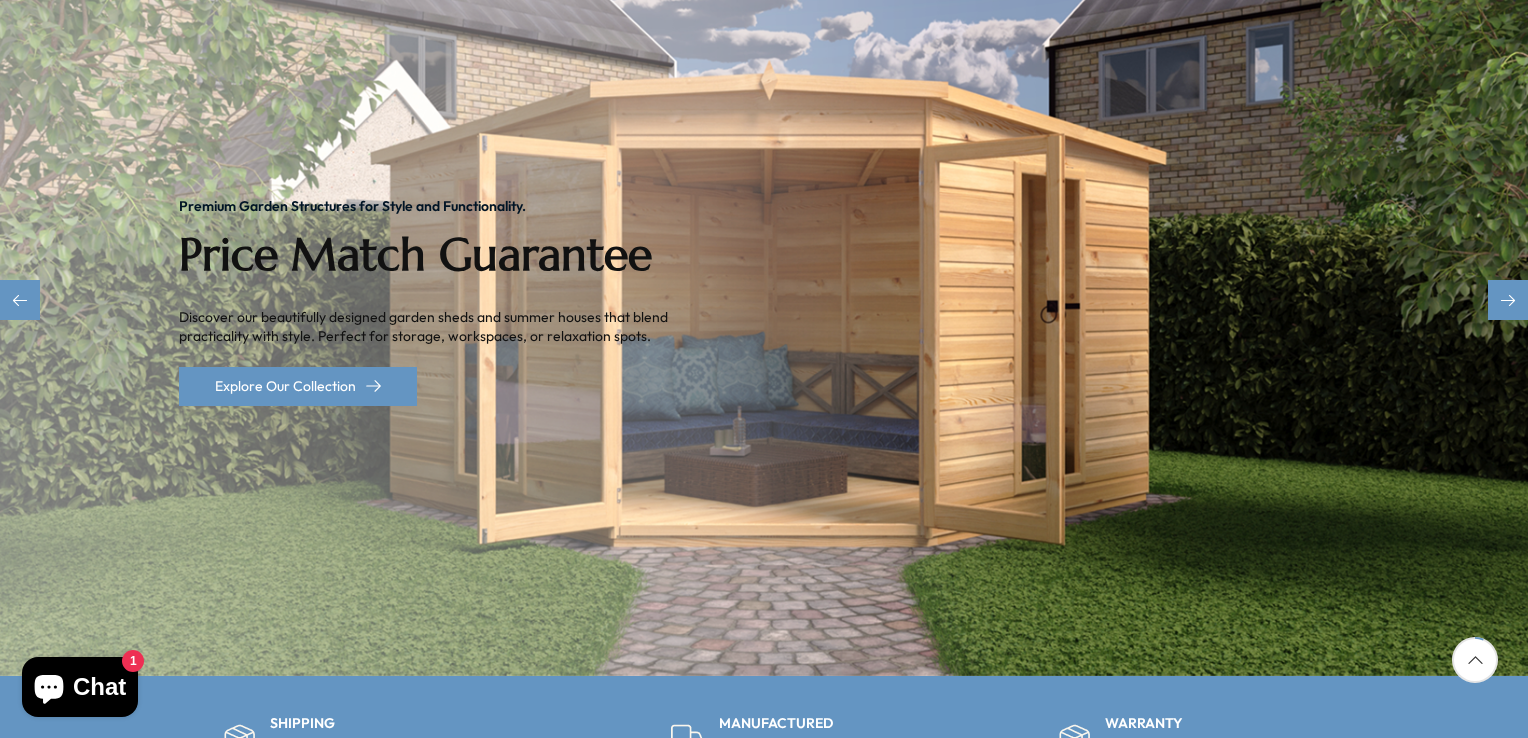 scroll, scrollTop: 400, scrollLeft: 0, axis: vertical 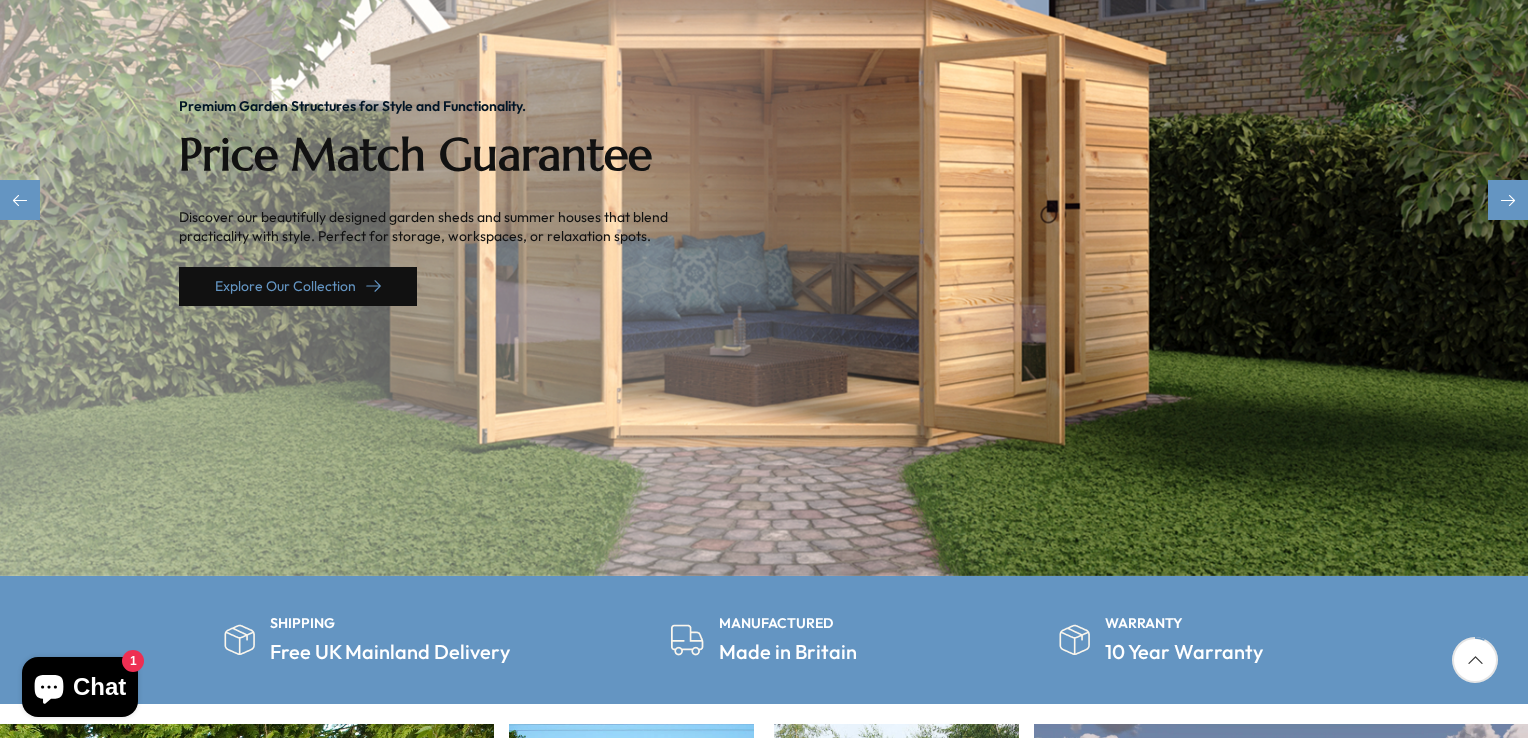 click on "Explore Our Collection" at bounding box center (298, 286) 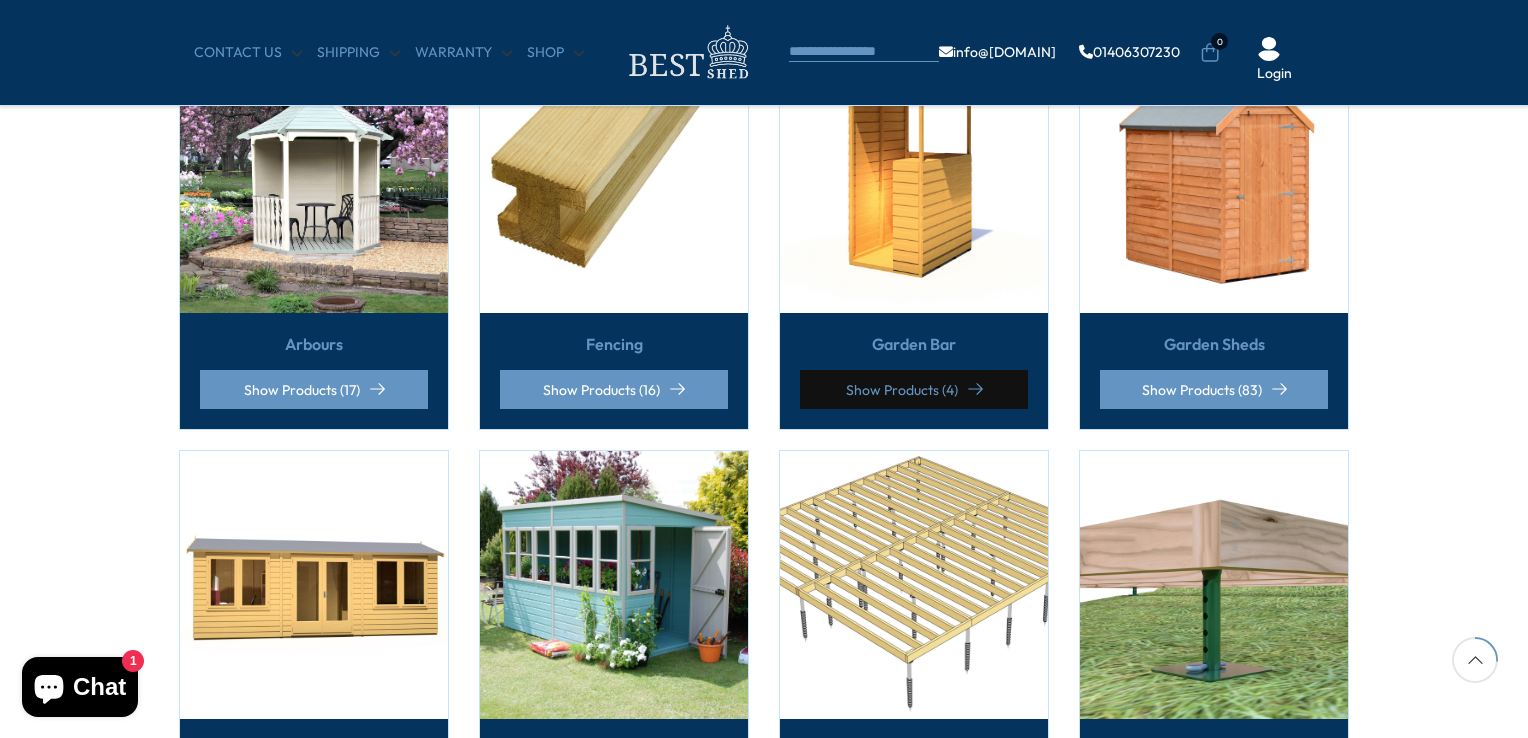 scroll, scrollTop: 600, scrollLeft: 0, axis: vertical 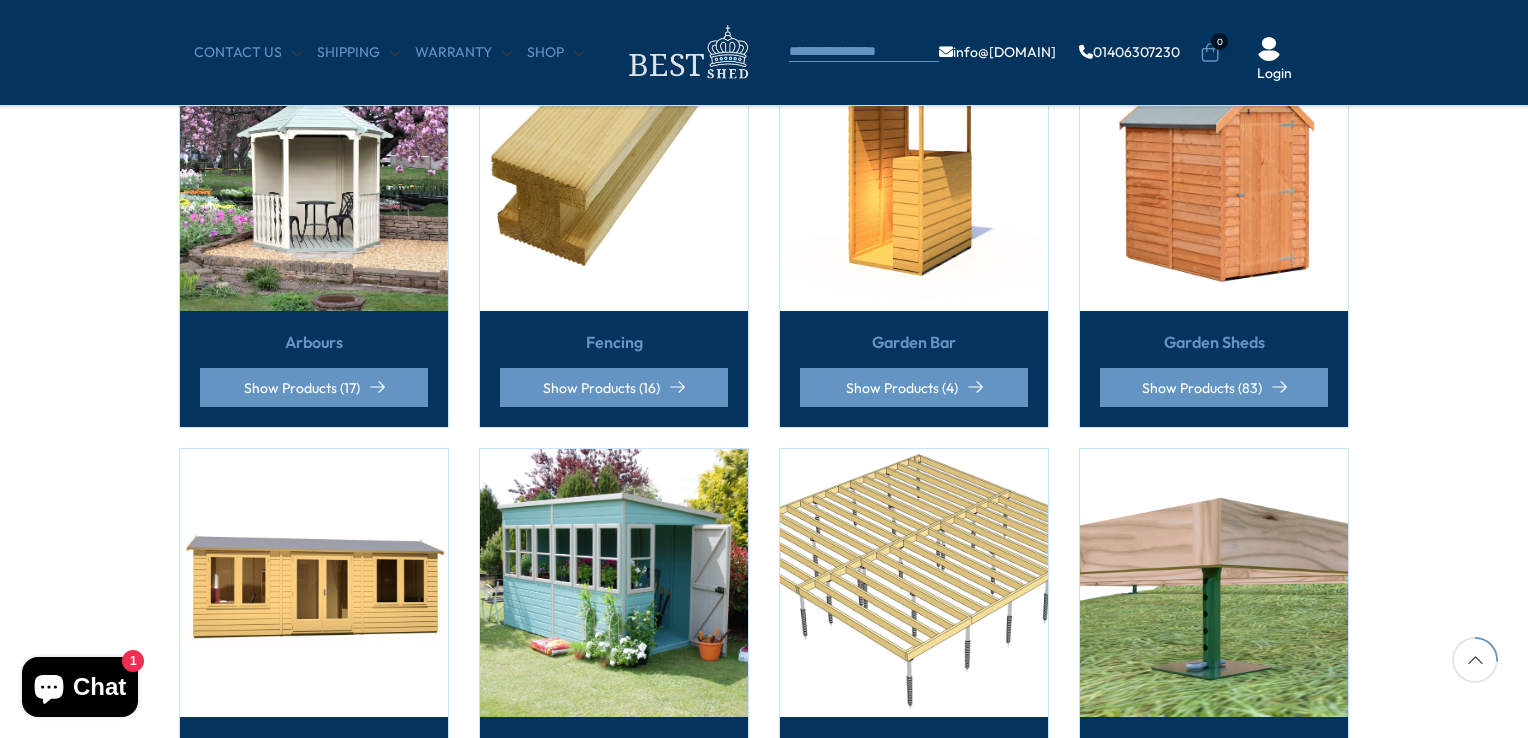 click on "Garden Sheds" at bounding box center (1214, 342) 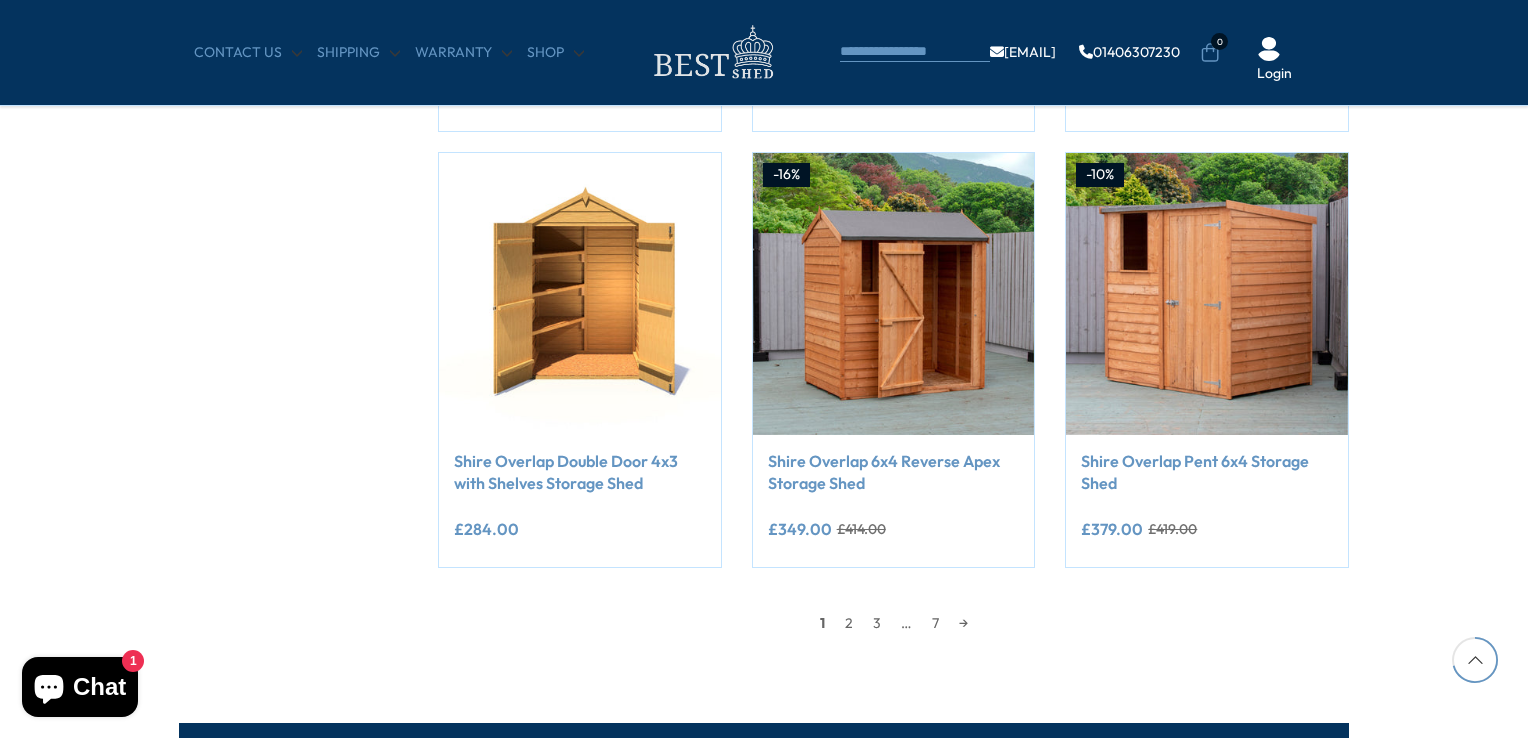 scroll, scrollTop: 1700, scrollLeft: 0, axis: vertical 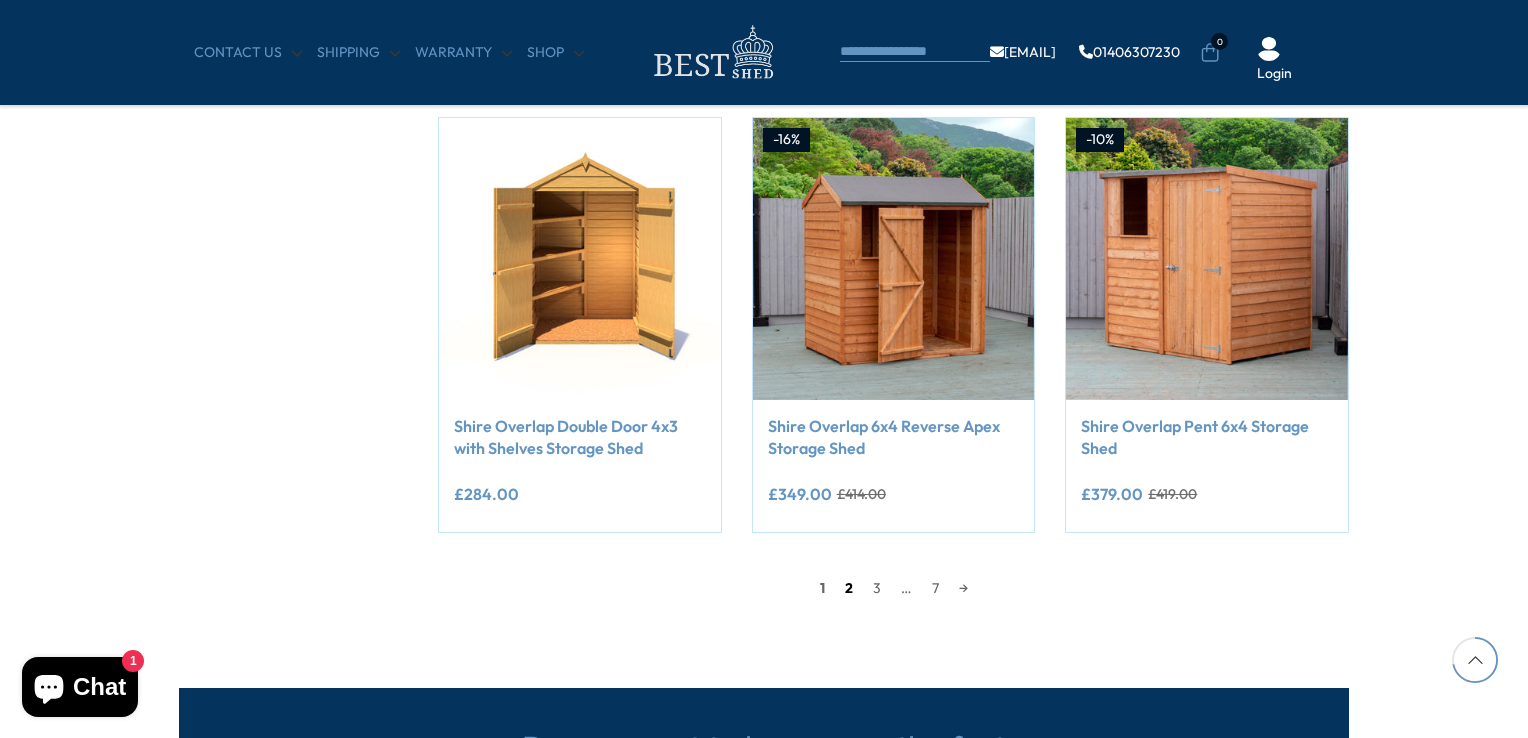click on "2" at bounding box center [849, 588] 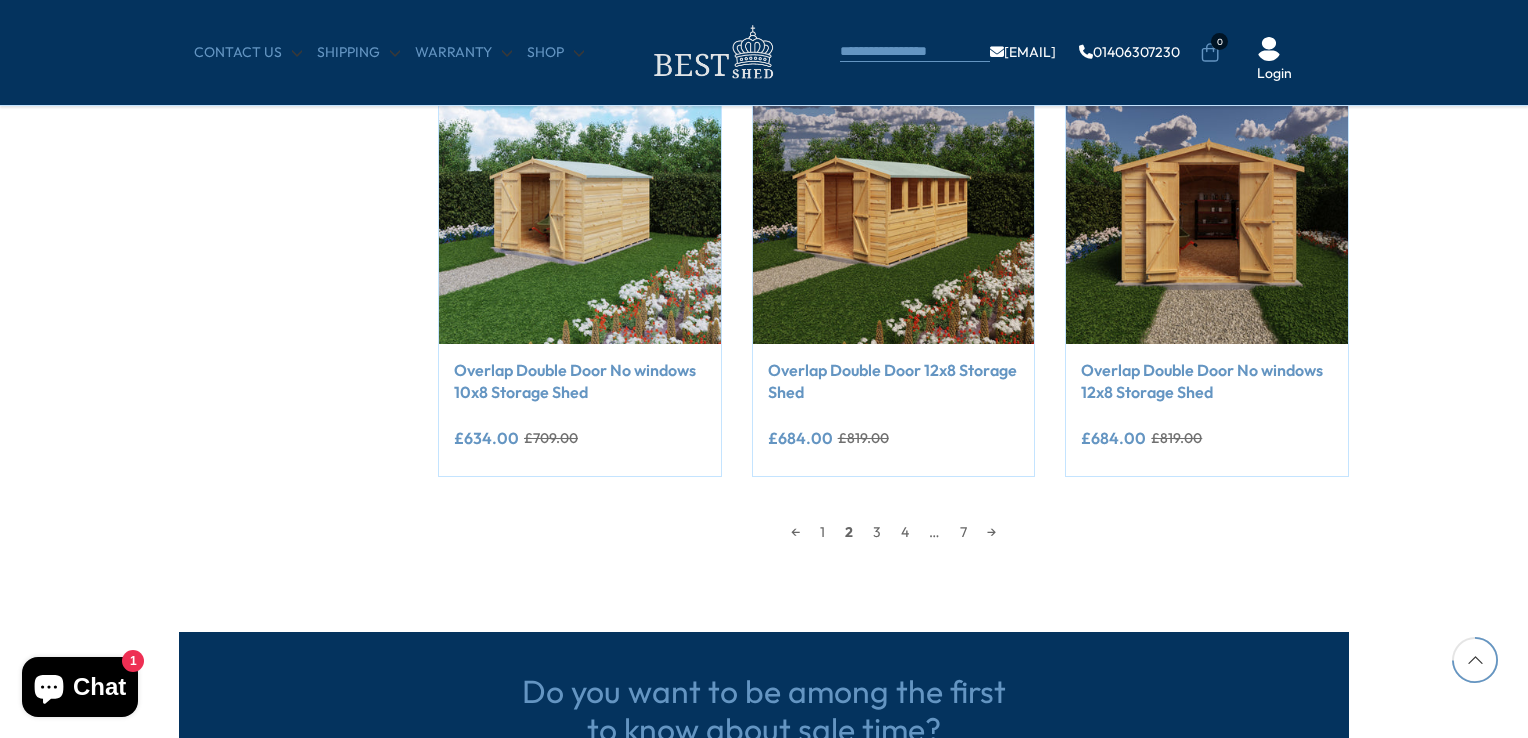 scroll, scrollTop: 1791, scrollLeft: 0, axis: vertical 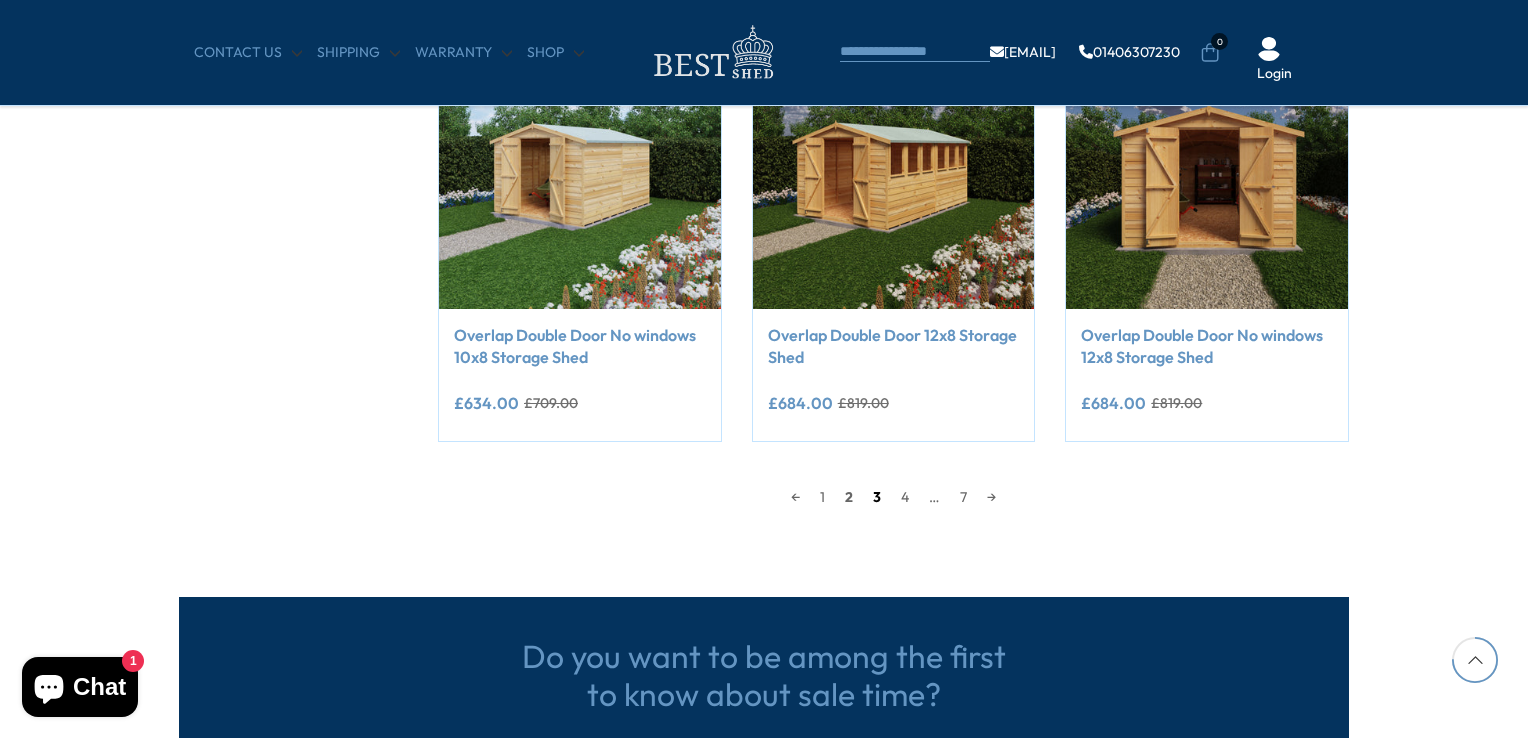 click on "3" at bounding box center [877, 497] 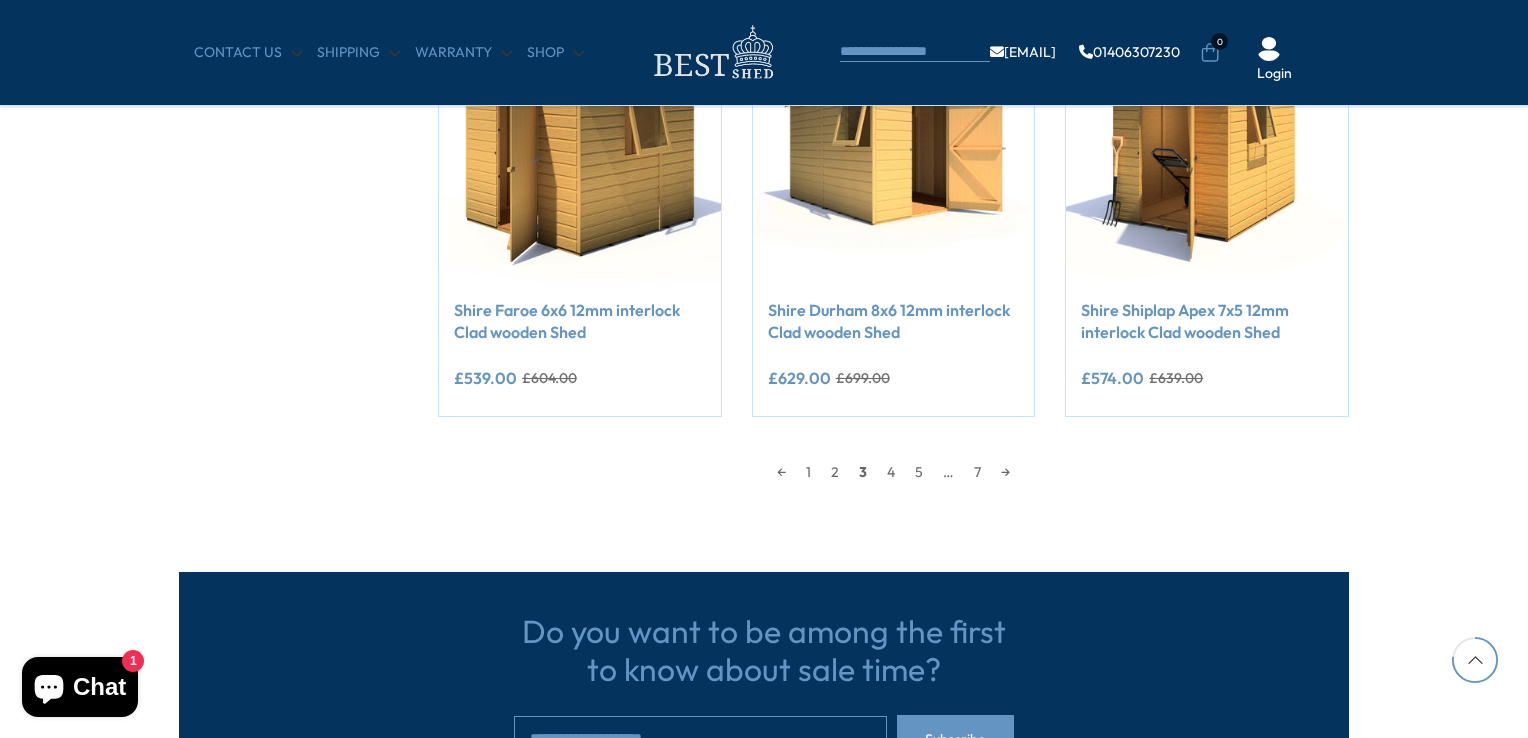scroll, scrollTop: 1891, scrollLeft: 0, axis: vertical 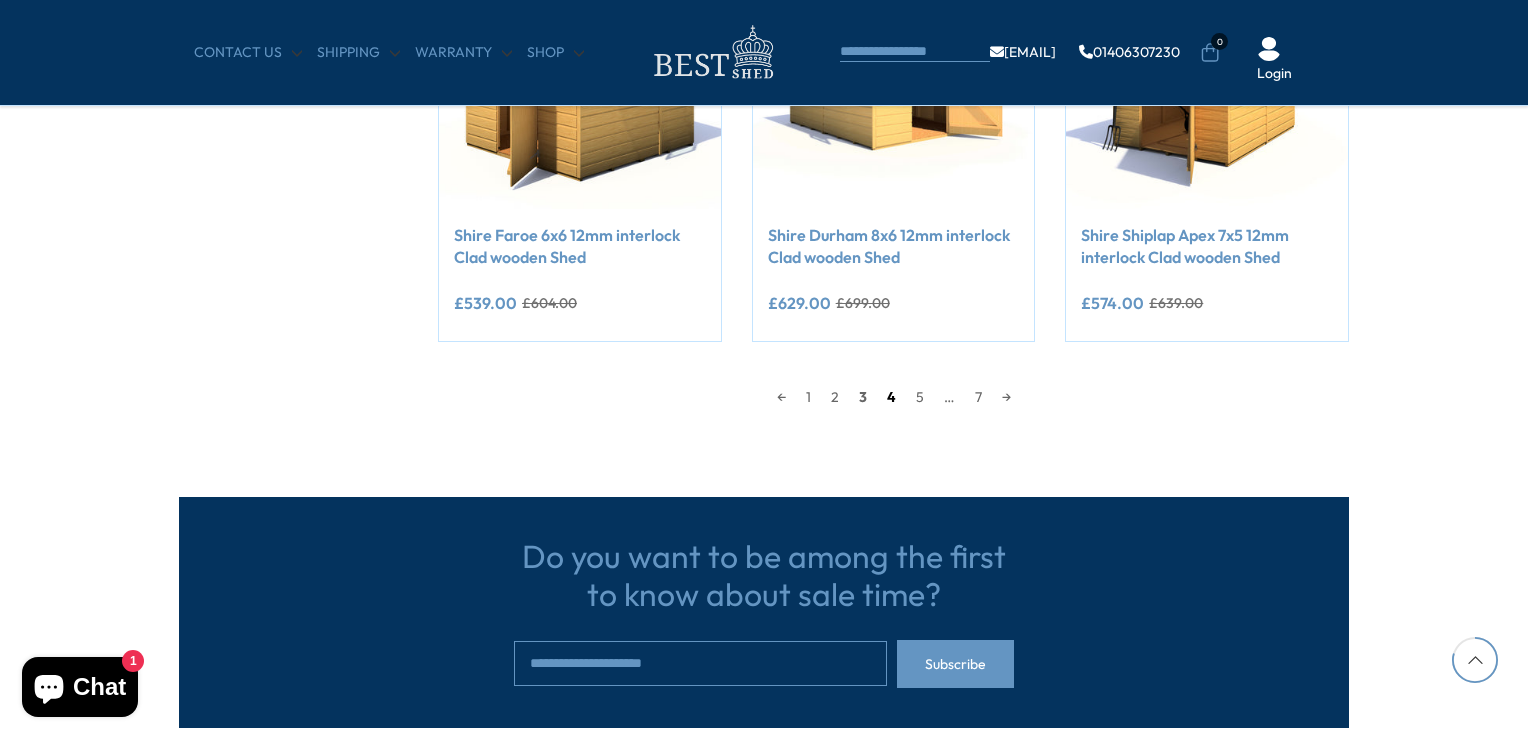 click on "4" at bounding box center [891, 397] 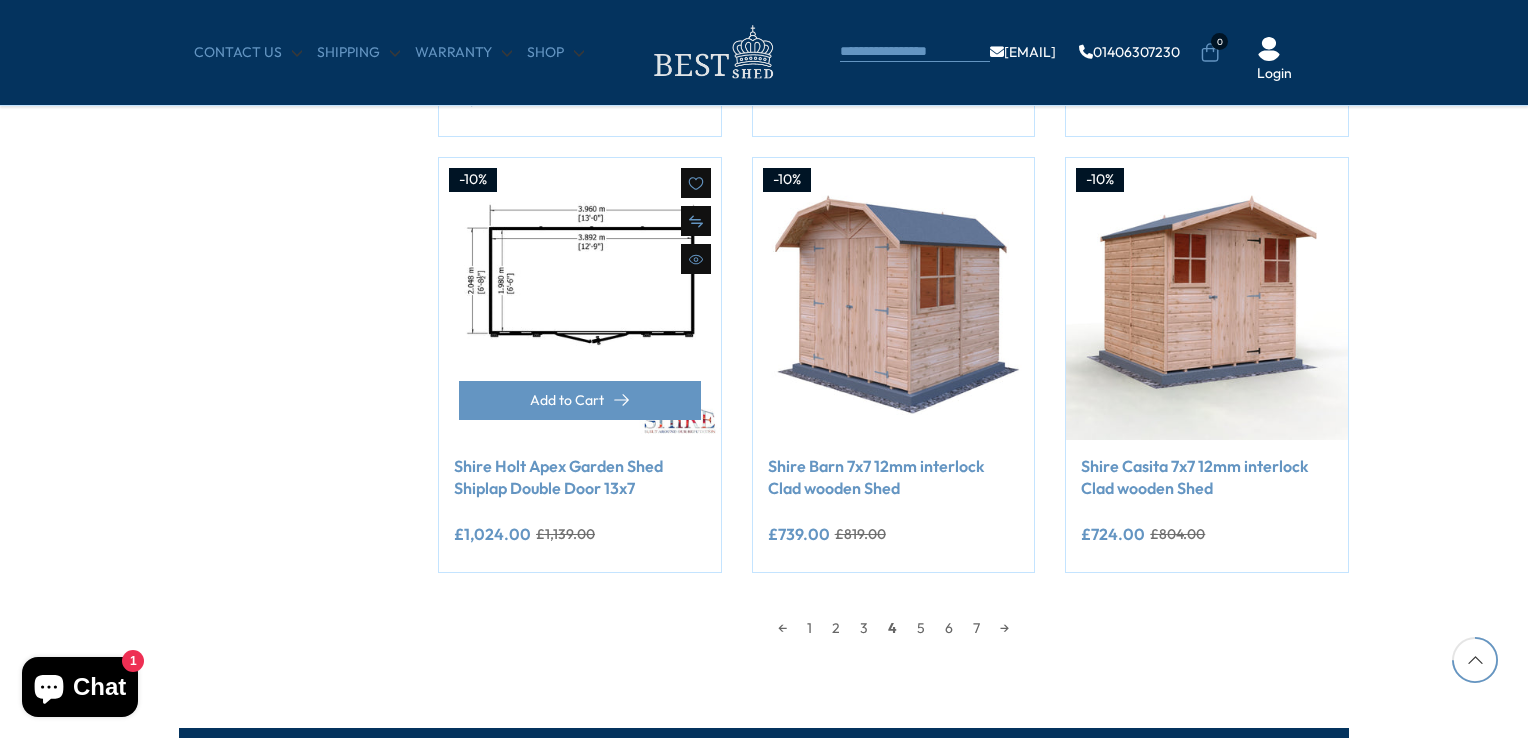 scroll, scrollTop: 1791, scrollLeft: 0, axis: vertical 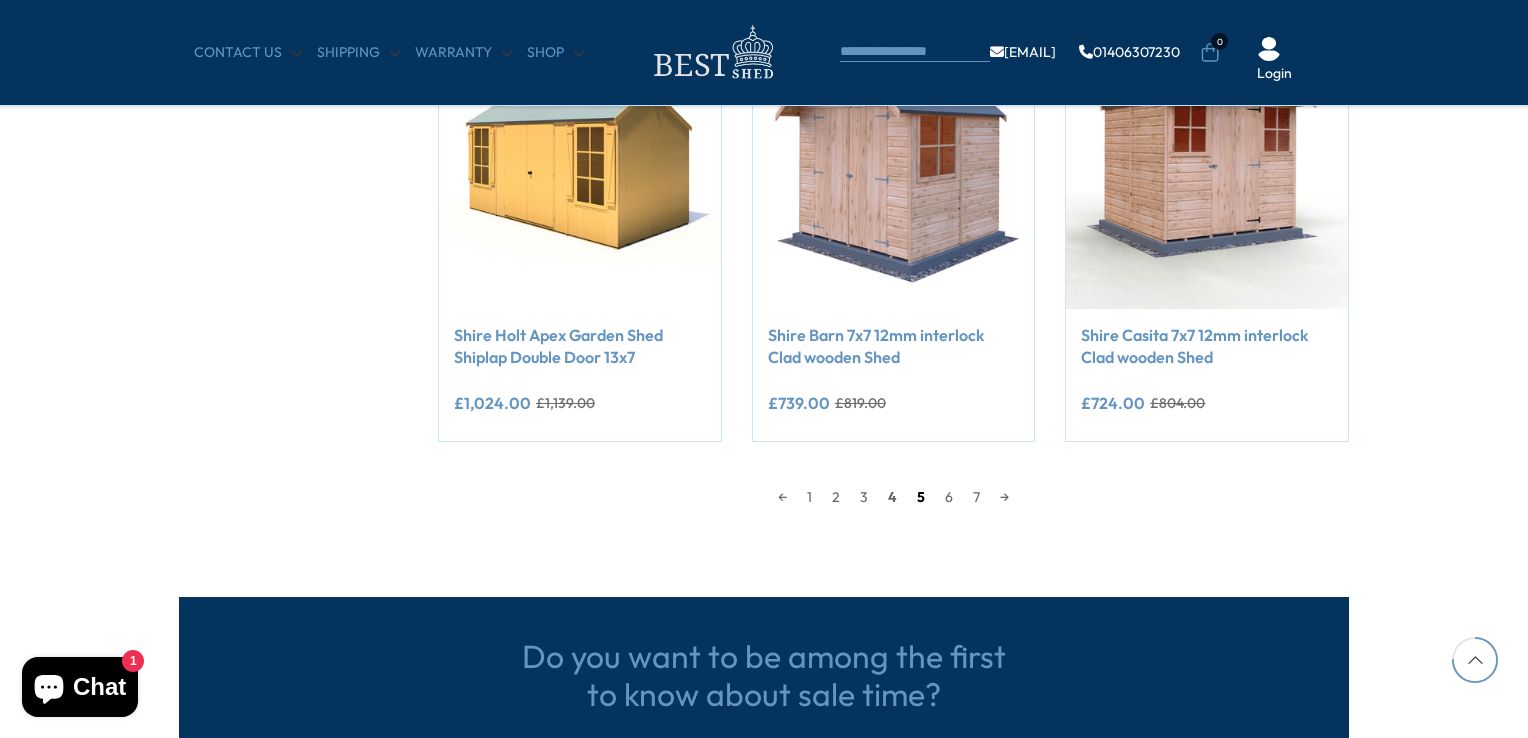 click on "5" at bounding box center (921, 497) 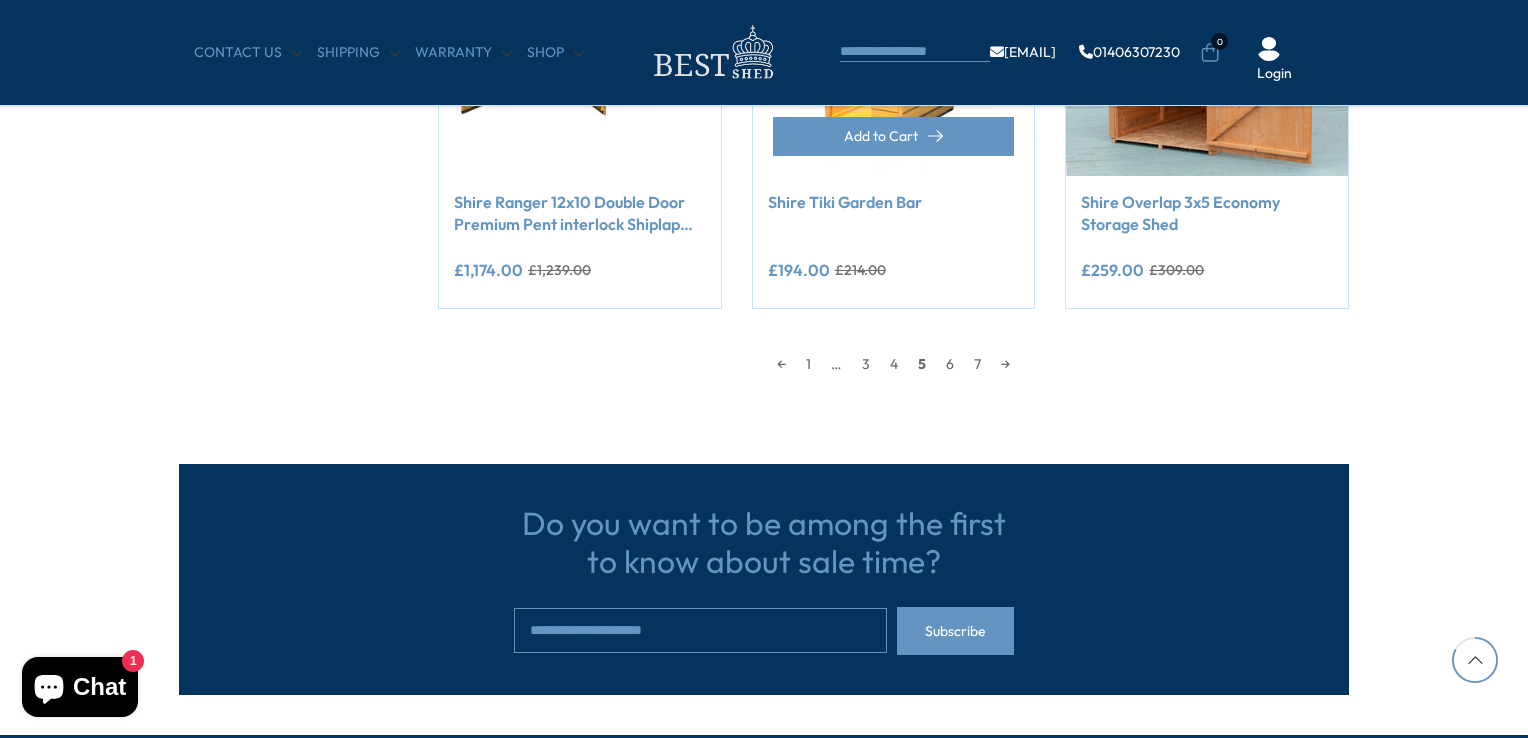 scroll, scrollTop: 1891, scrollLeft: 0, axis: vertical 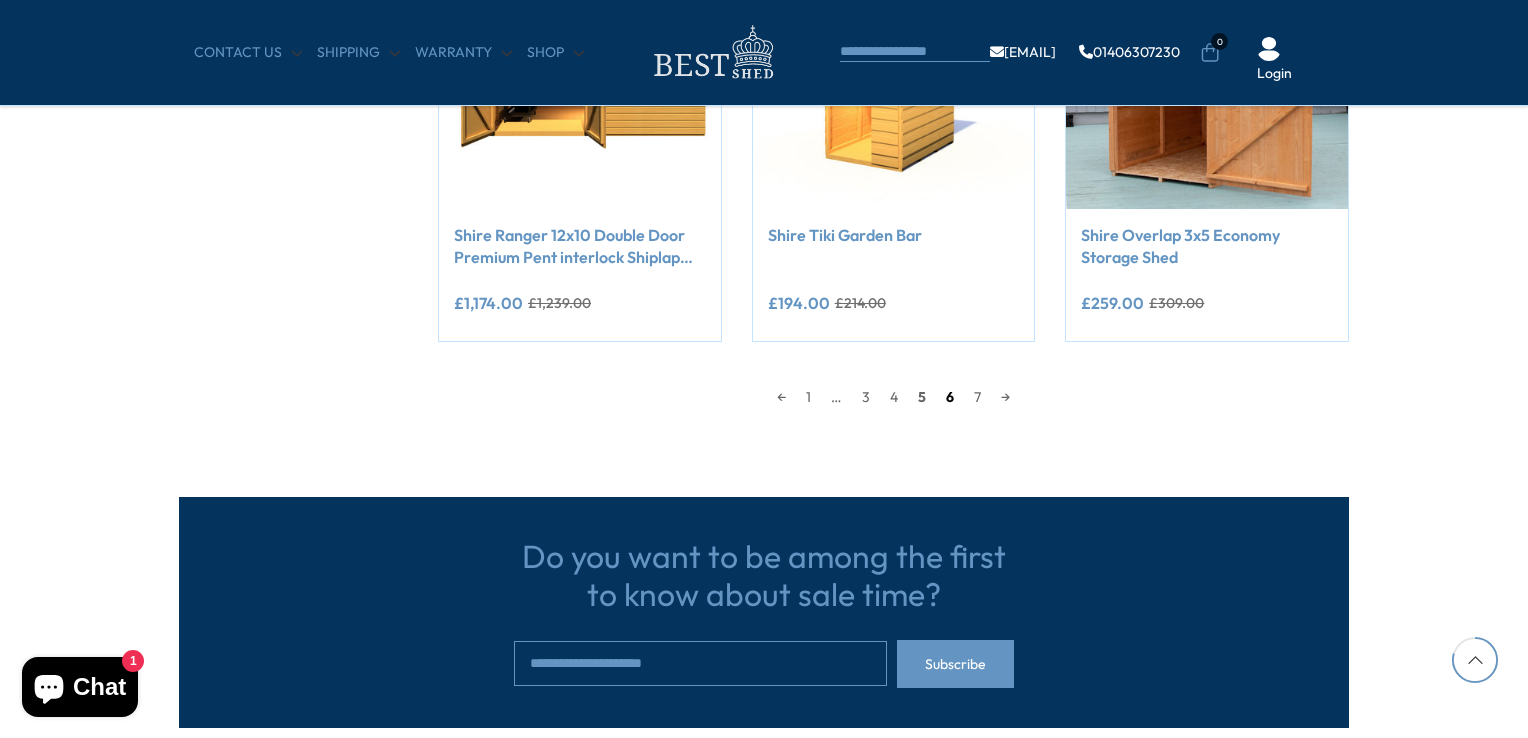 click on "6" at bounding box center [950, 397] 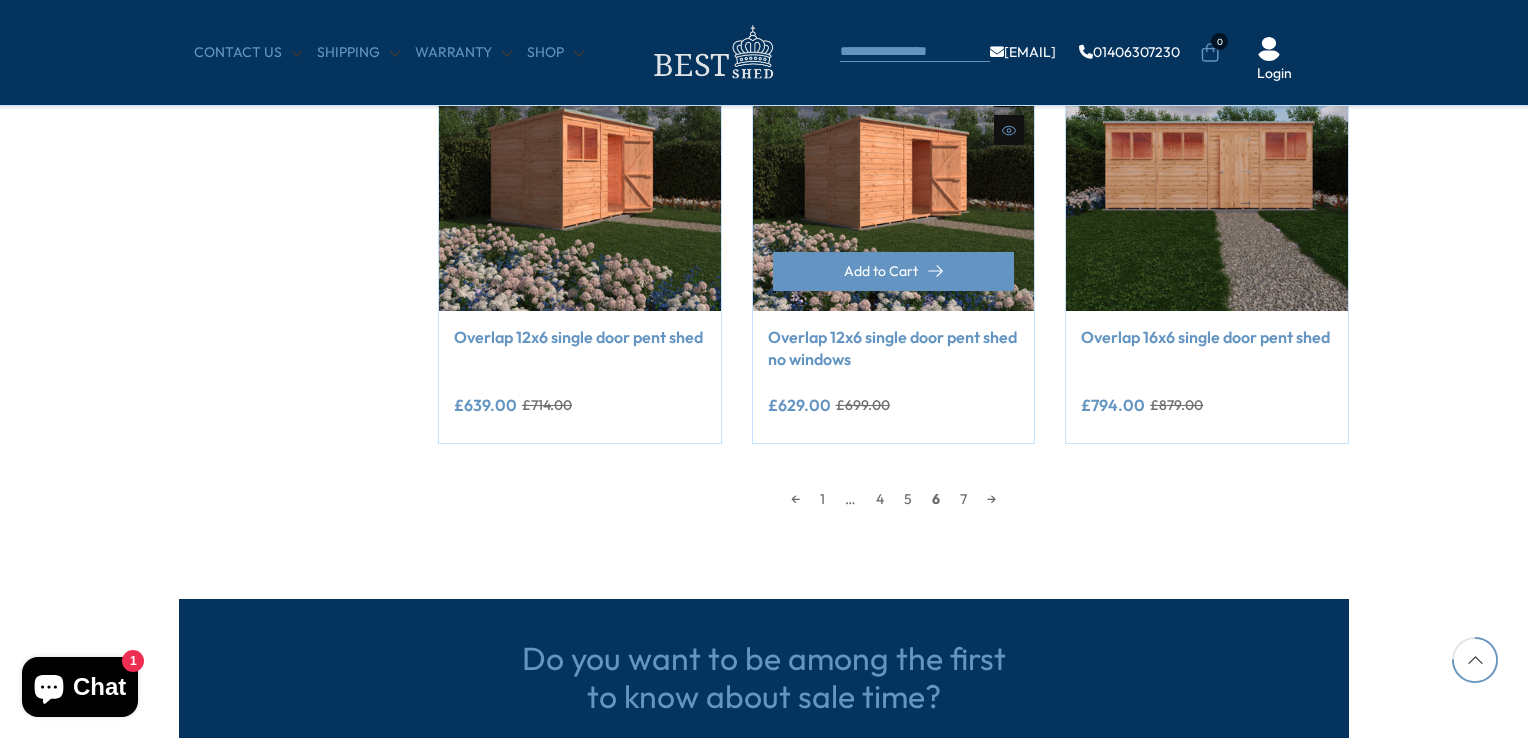 scroll, scrollTop: 1791, scrollLeft: 0, axis: vertical 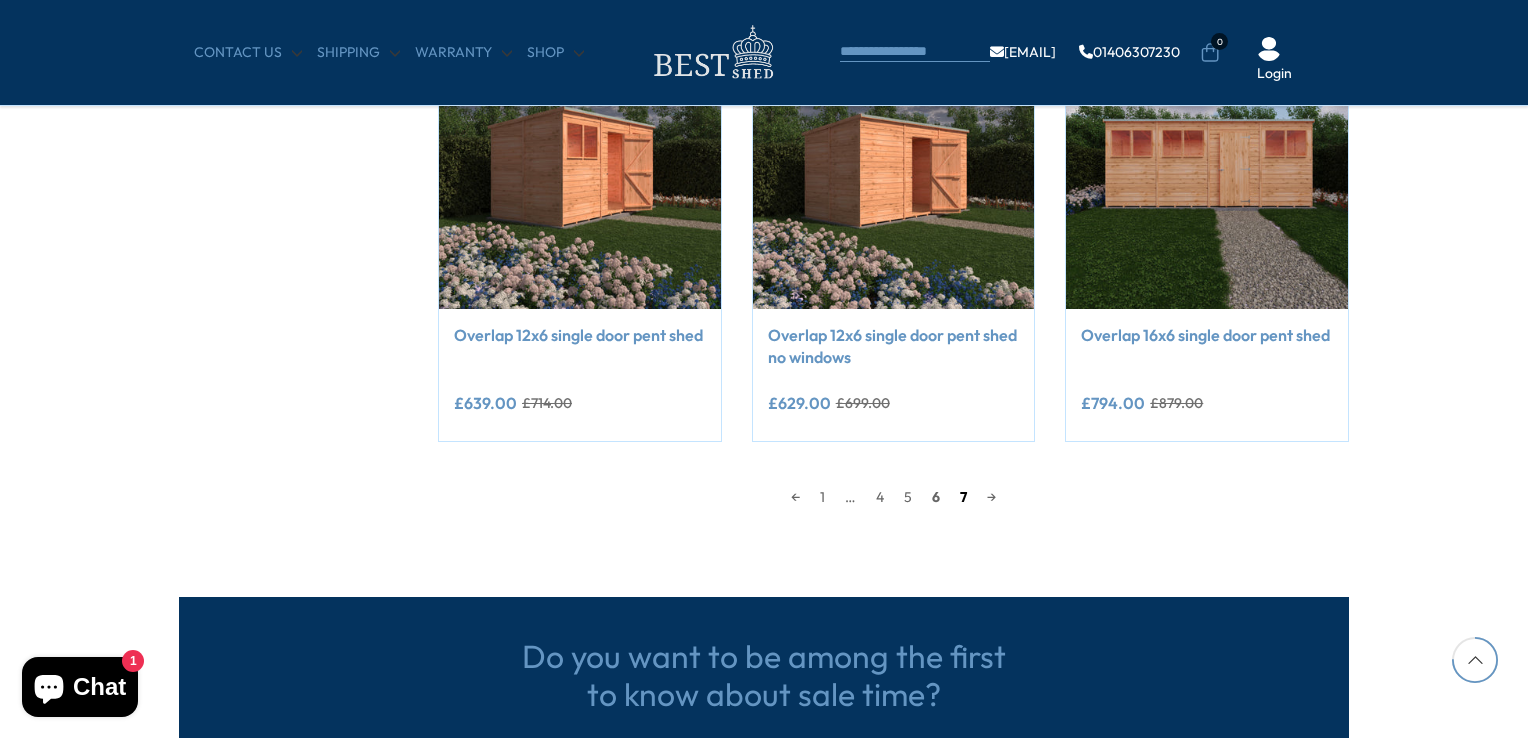 click on "7" at bounding box center (963, 497) 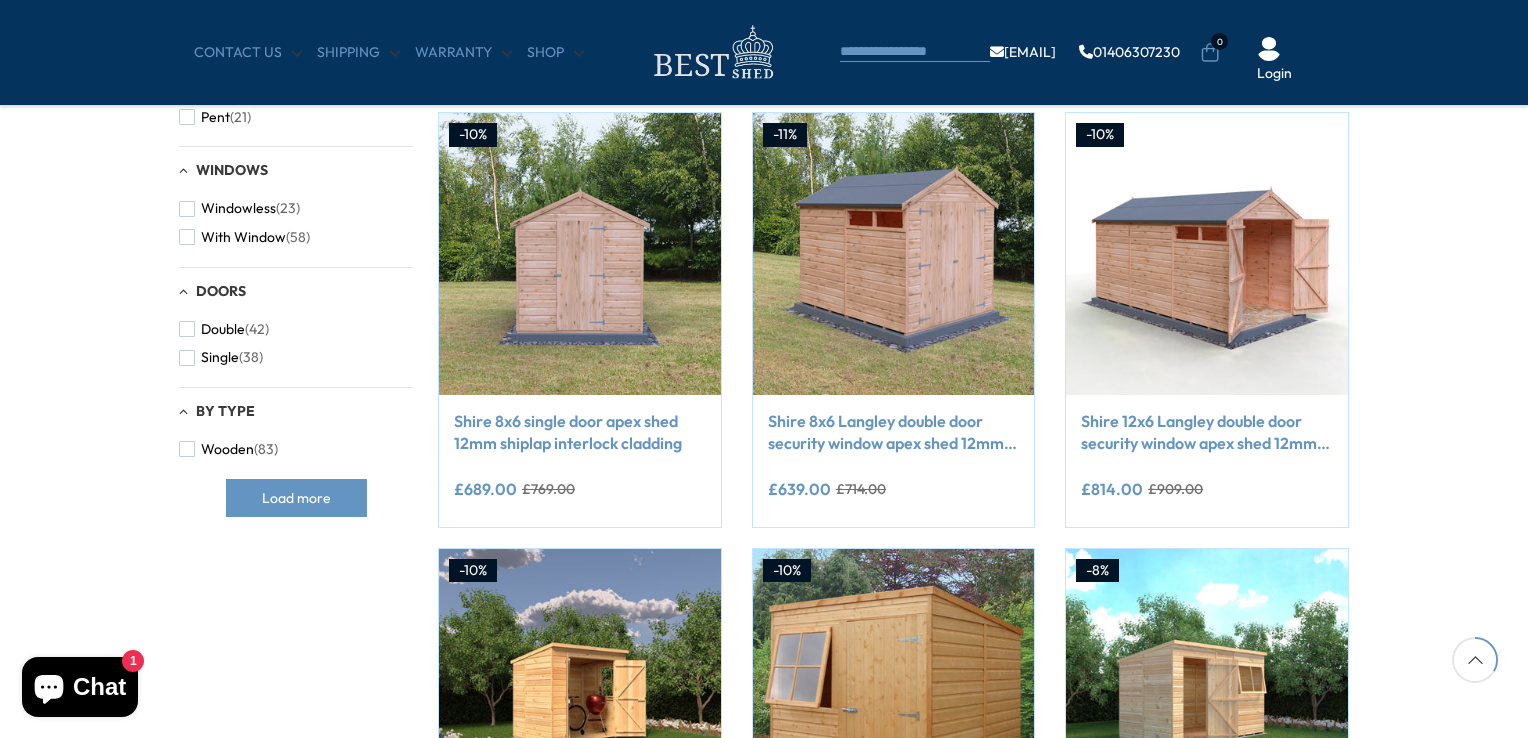 scroll, scrollTop: 791, scrollLeft: 0, axis: vertical 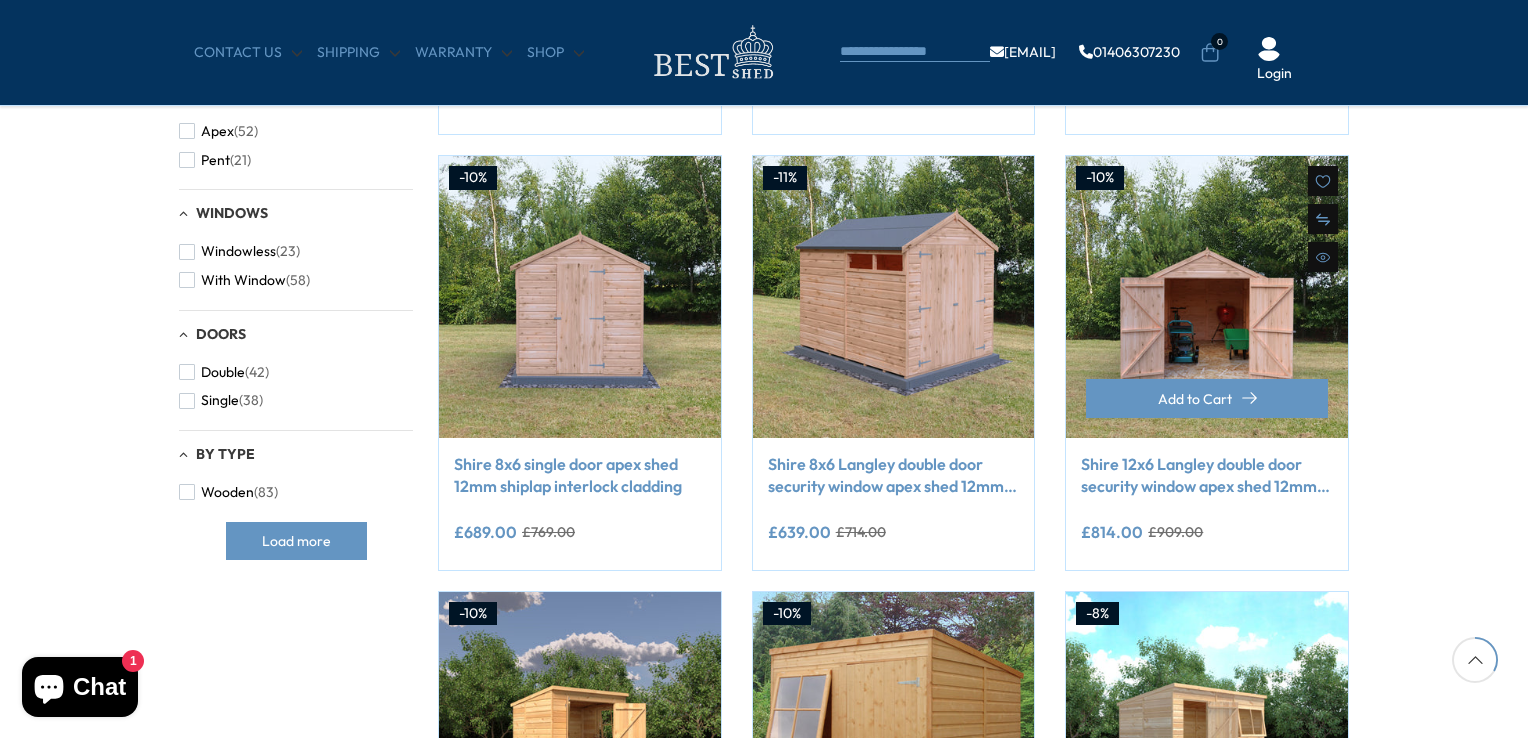 click at bounding box center [1207, 297] 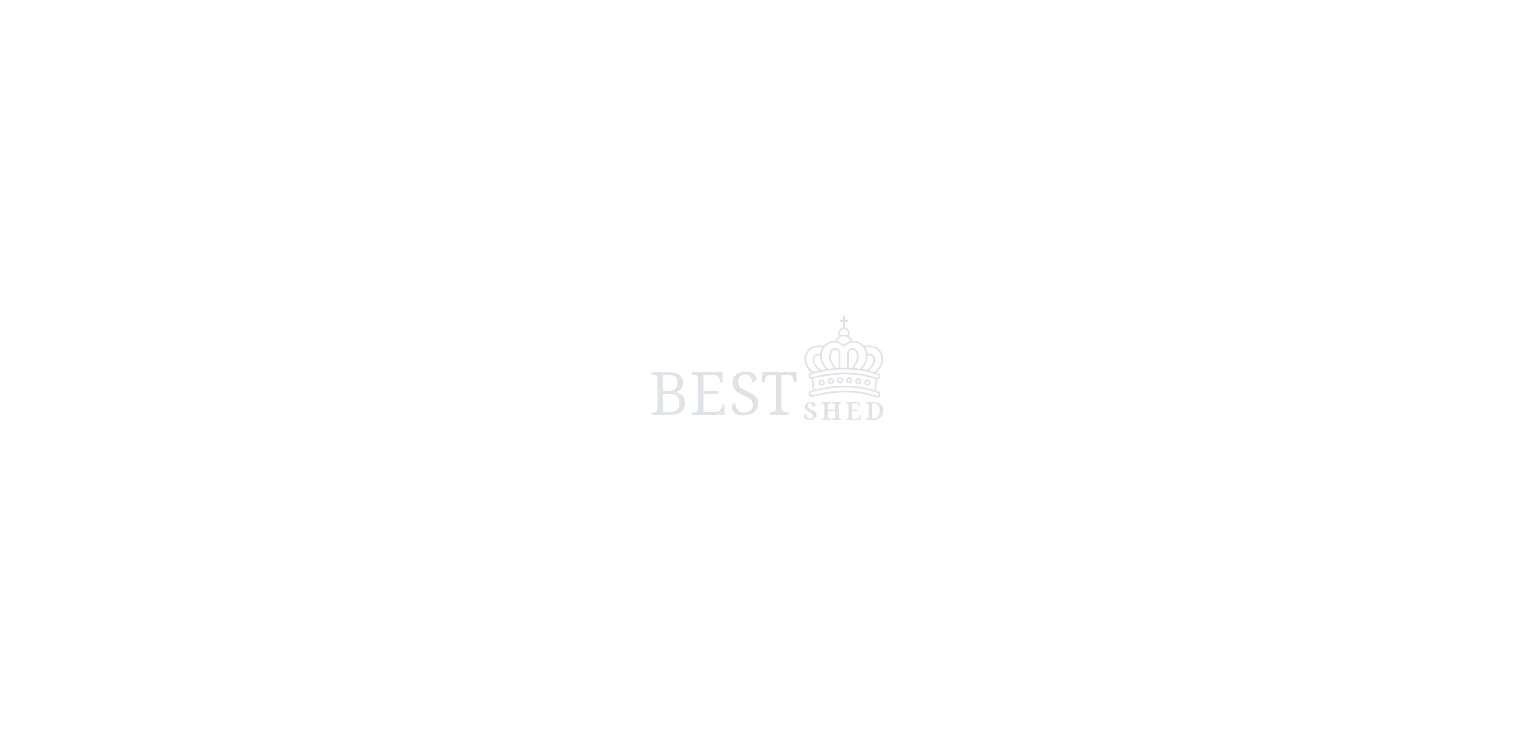 scroll, scrollTop: 0, scrollLeft: 0, axis: both 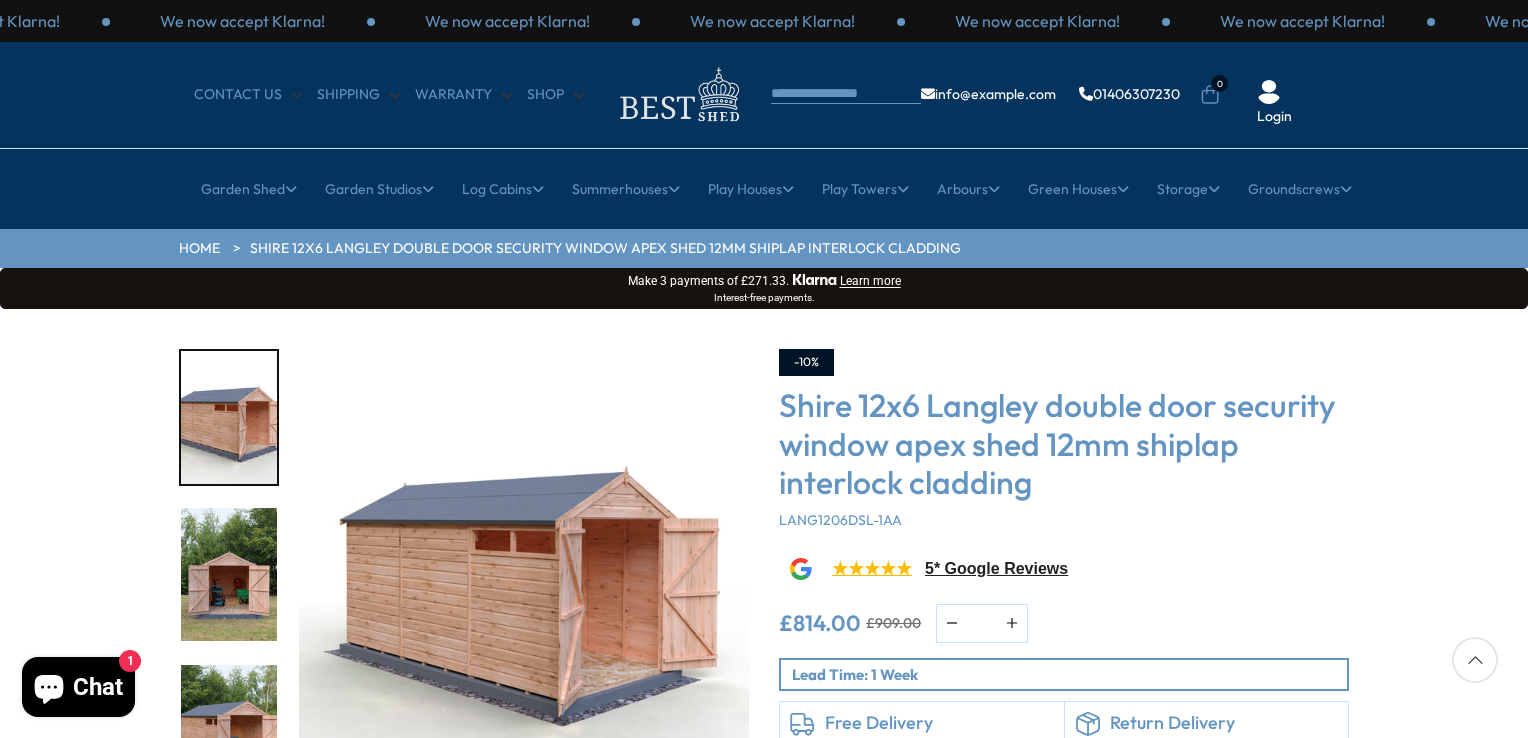 click at bounding box center (229, 574) 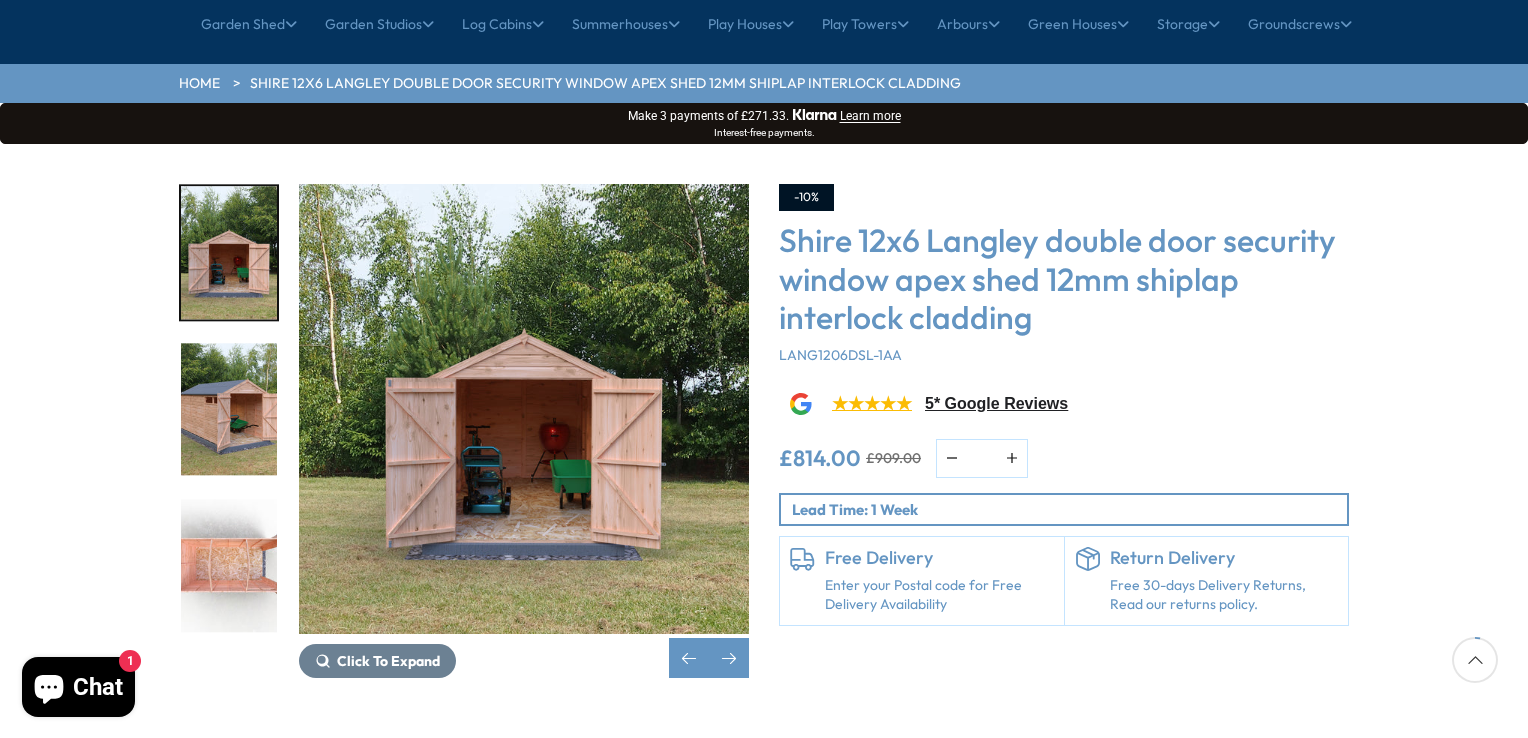 scroll, scrollTop: 200, scrollLeft: 0, axis: vertical 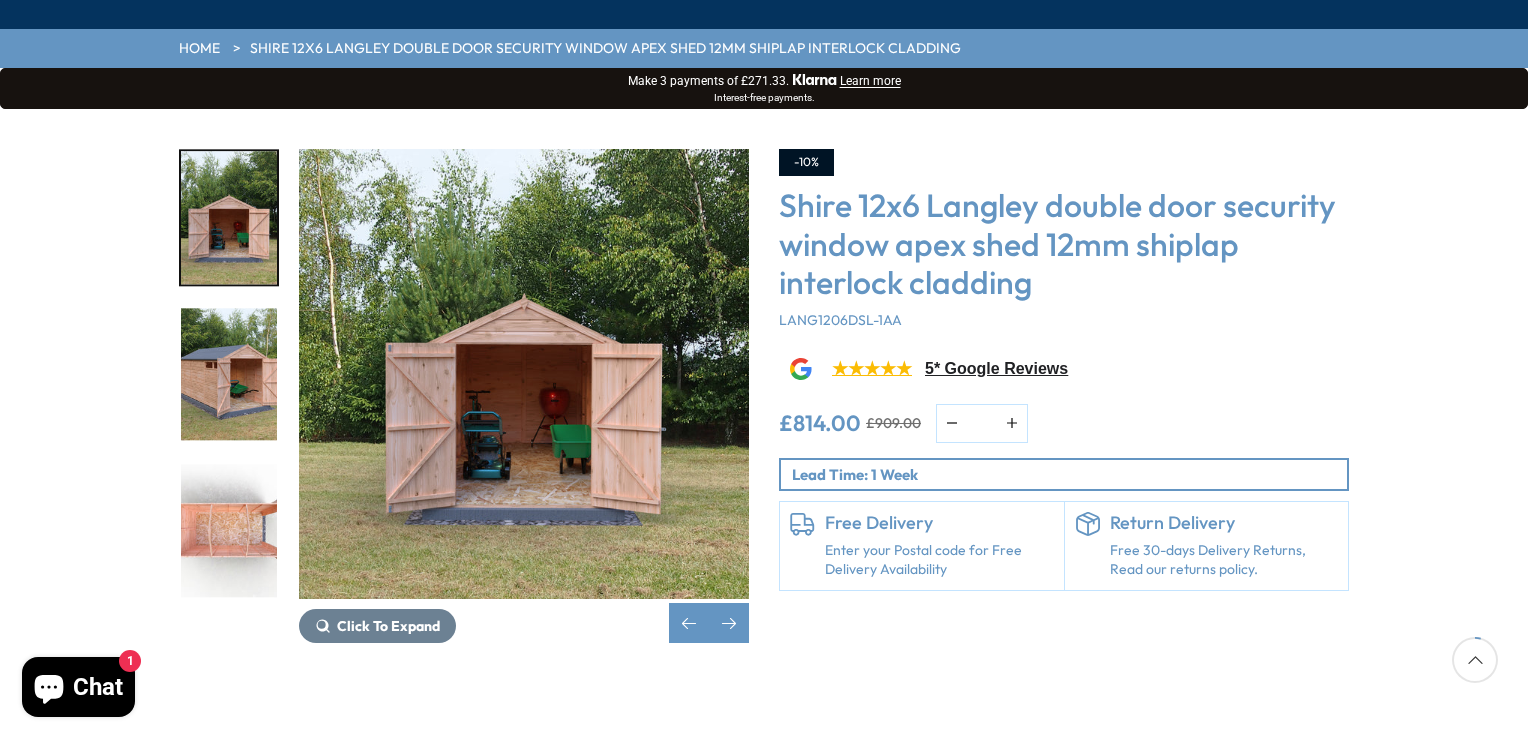 click at bounding box center (229, 531) 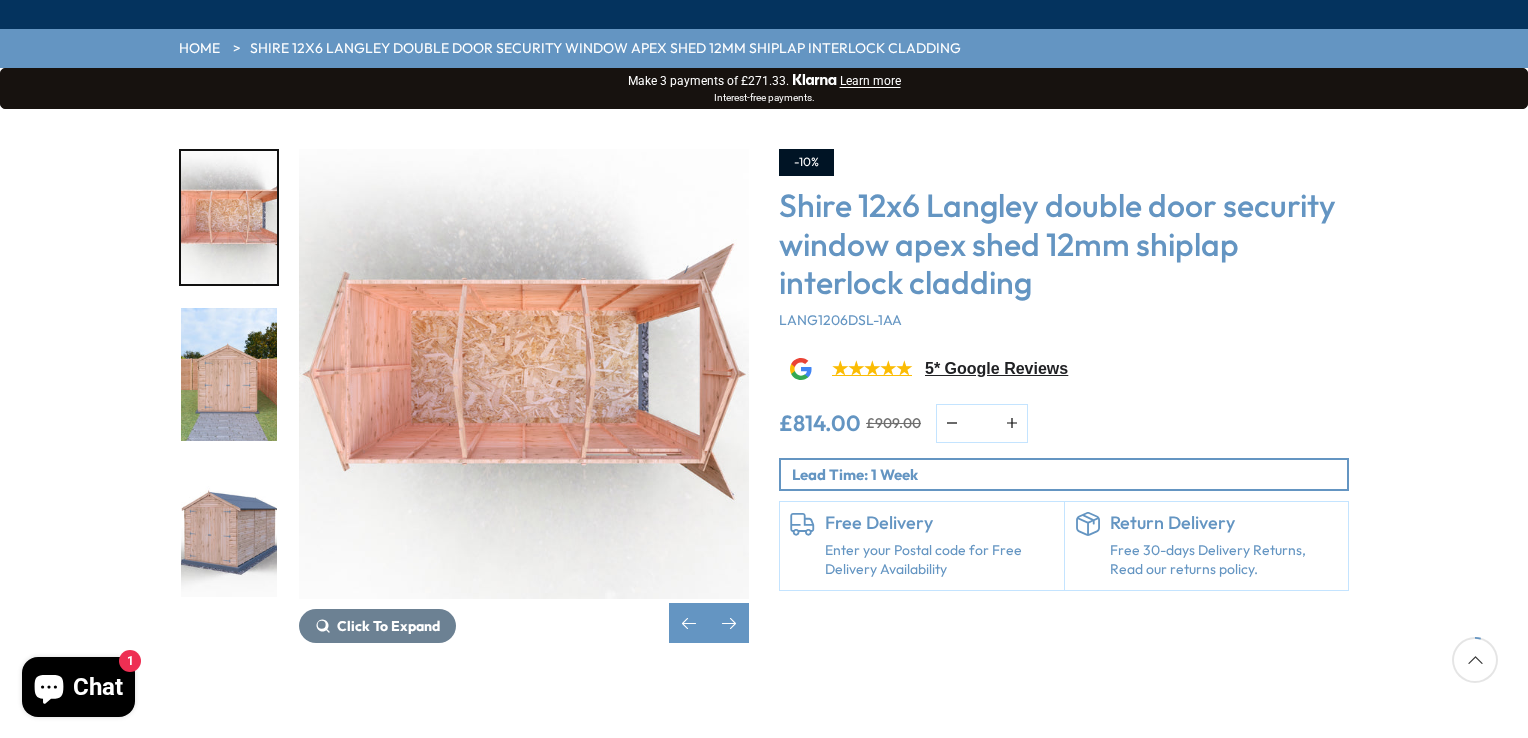 click at bounding box center (229, 374) 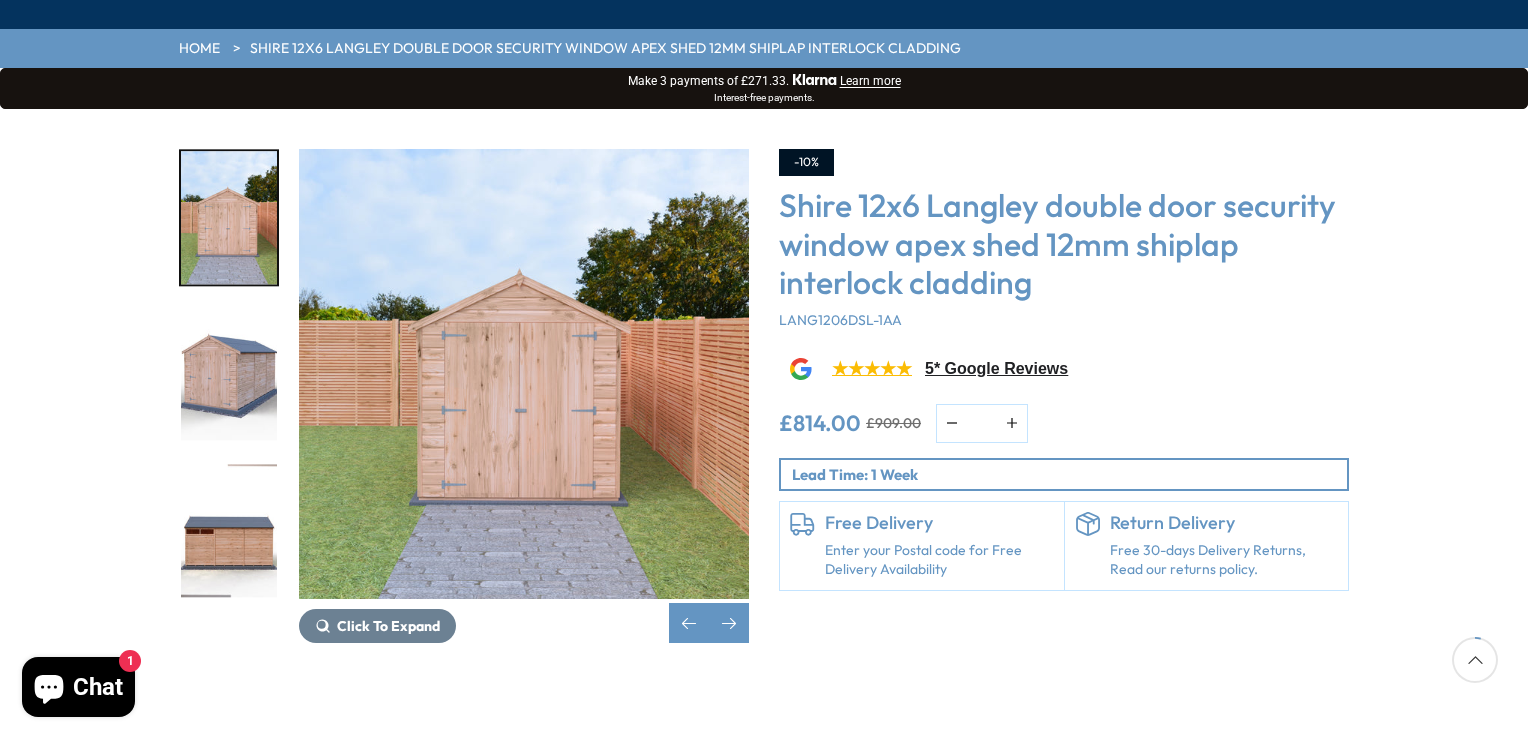 click at bounding box center [229, 531] 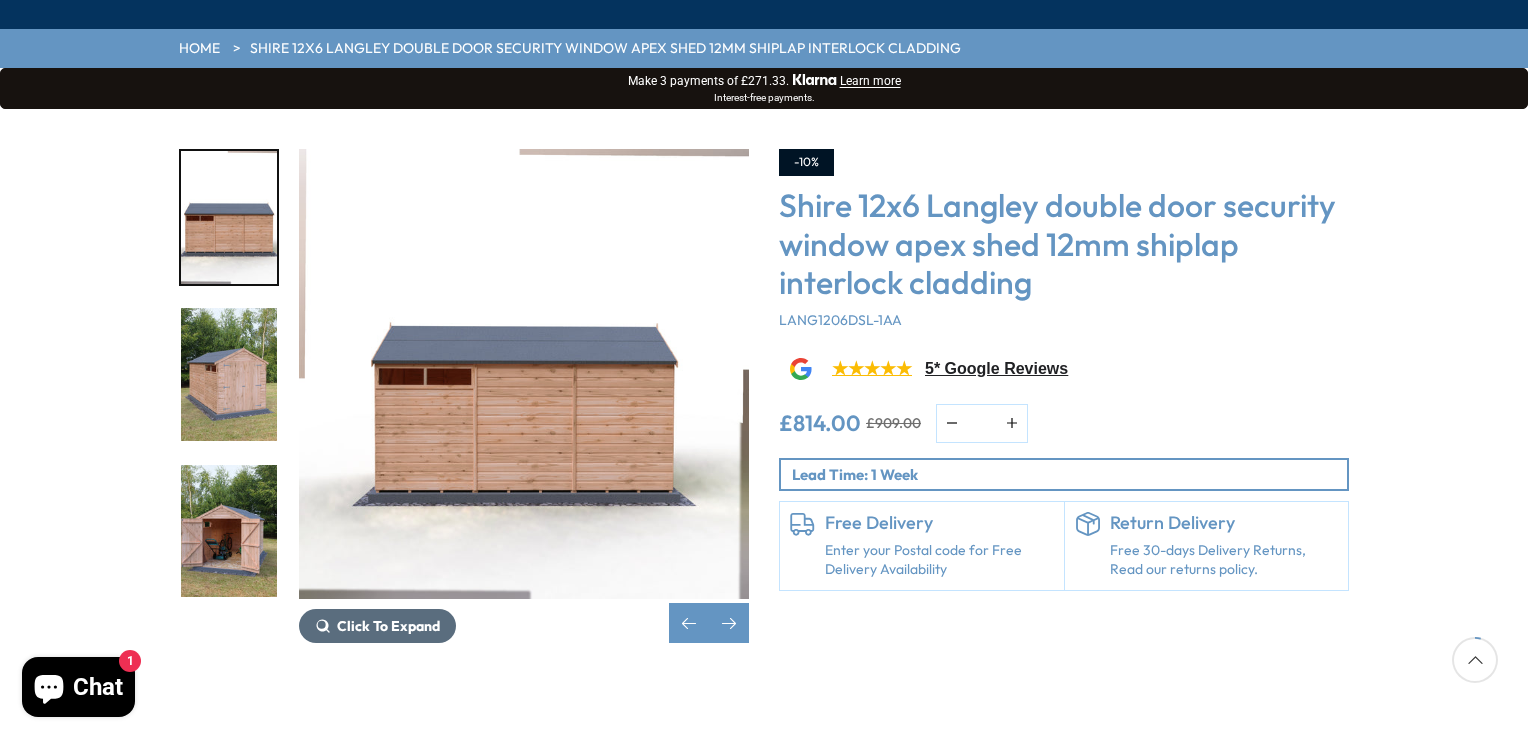 click on "Click To Expand" at bounding box center [388, 626] 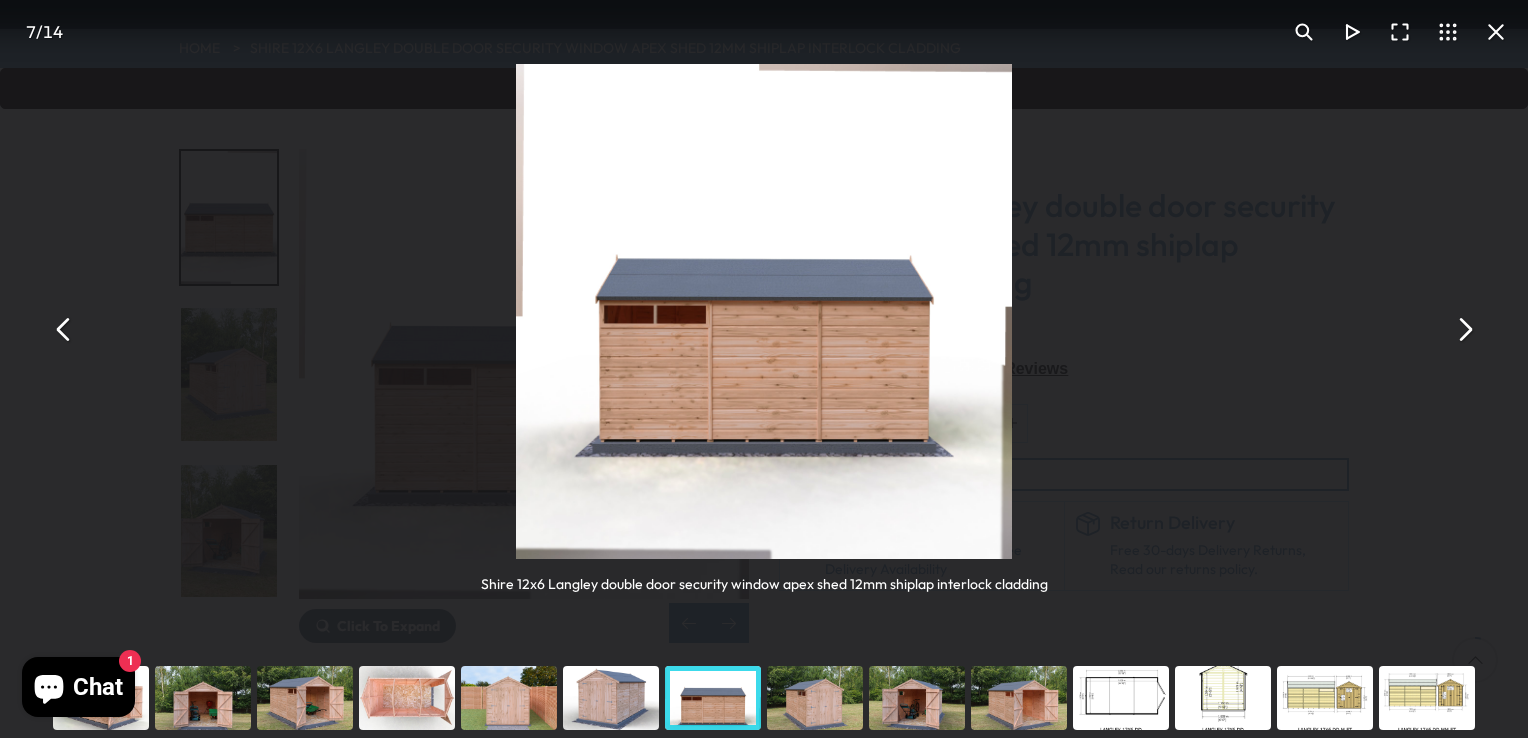 click at bounding box center (1121, 698) 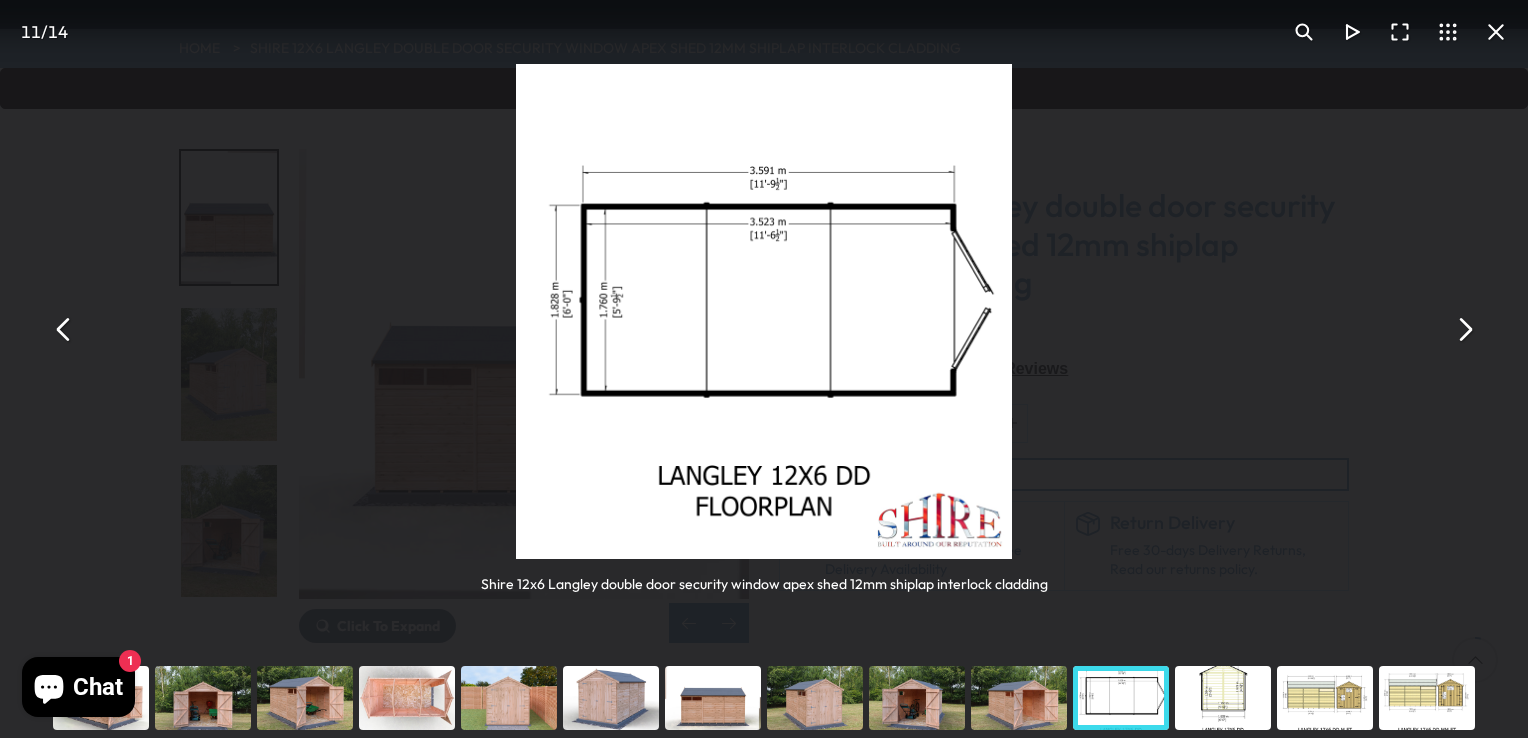 click at bounding box center (1223, 698) 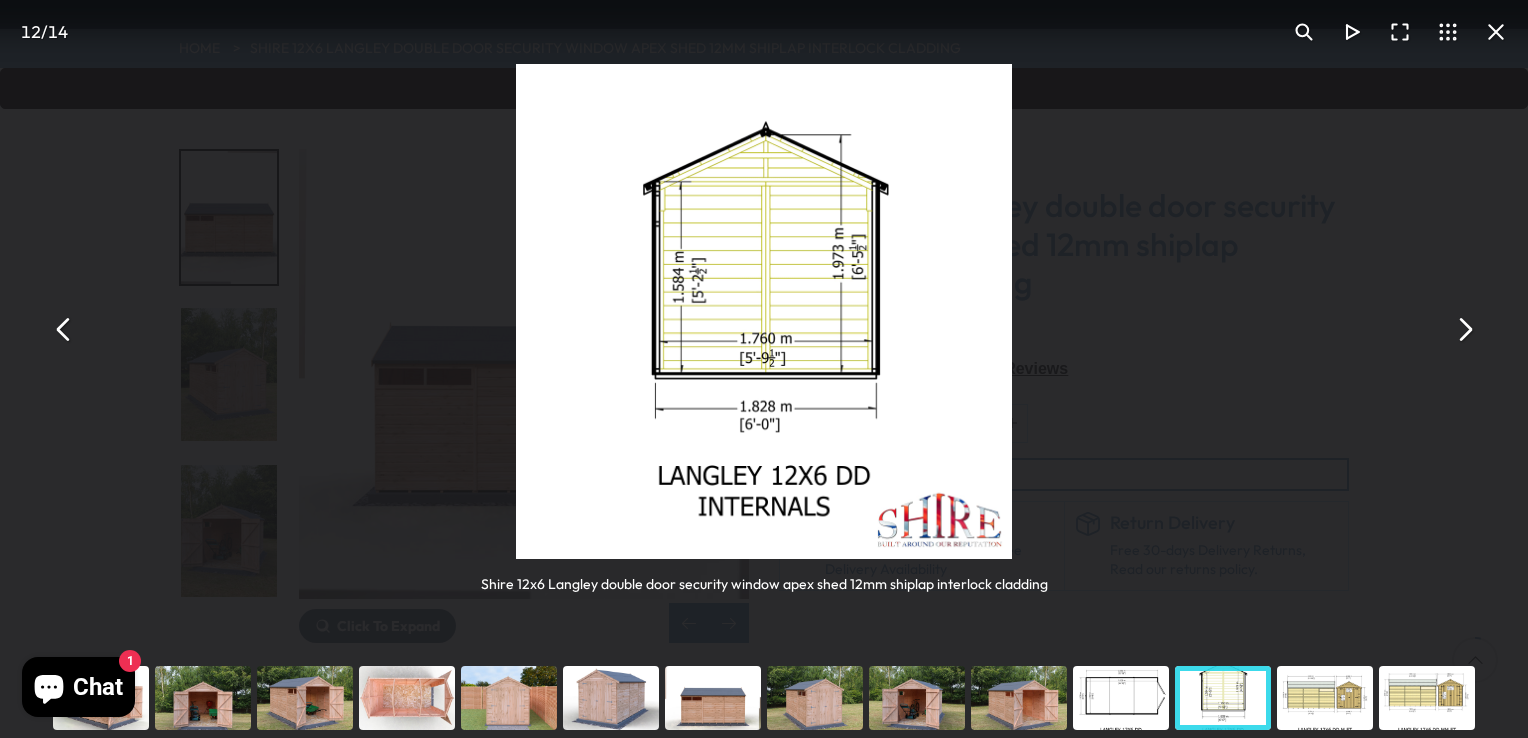 click at bounding box center (1325, 698) 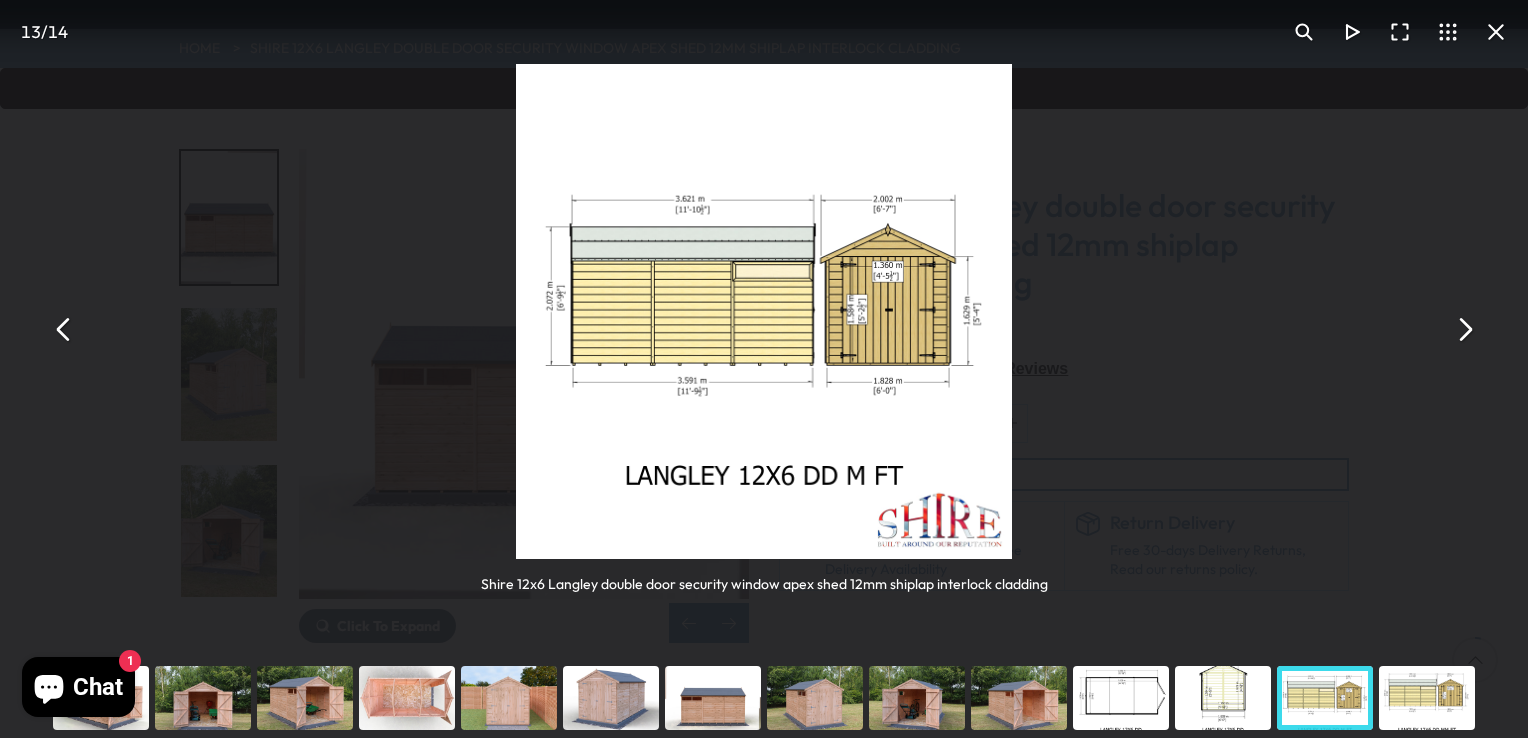 click at bounding box center (1427, 698) 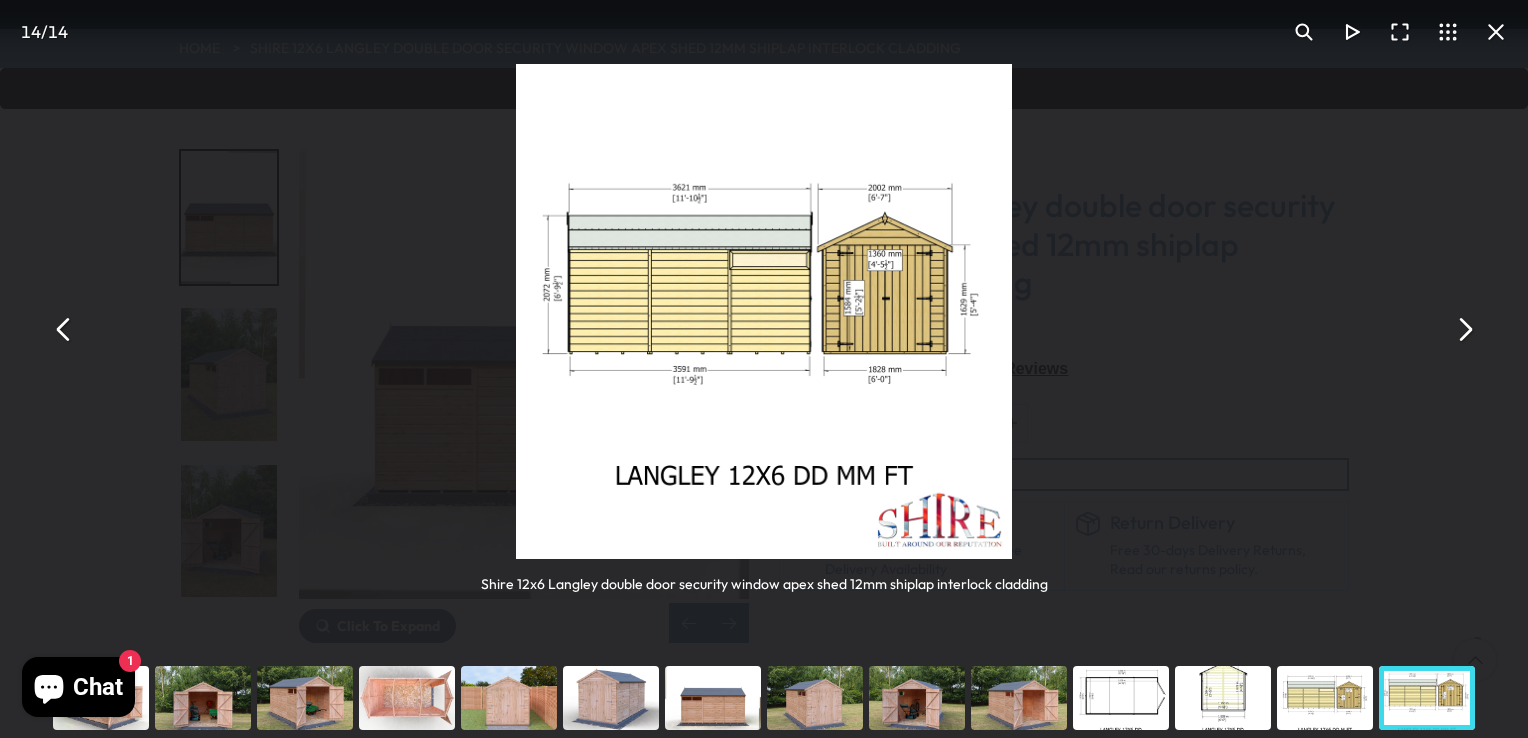 click at bounding box center [1427, 698] 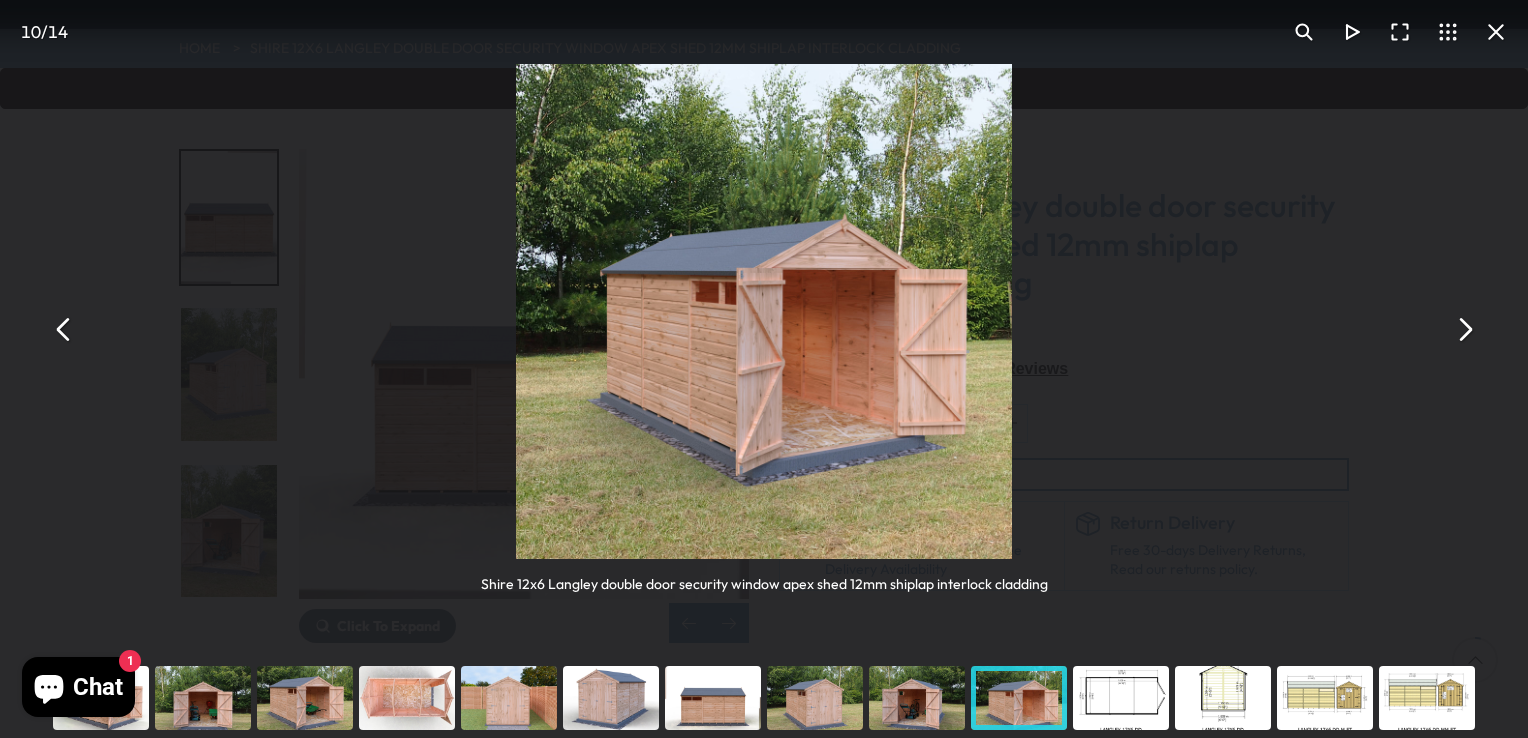 click at bounding box center [1427, 698] 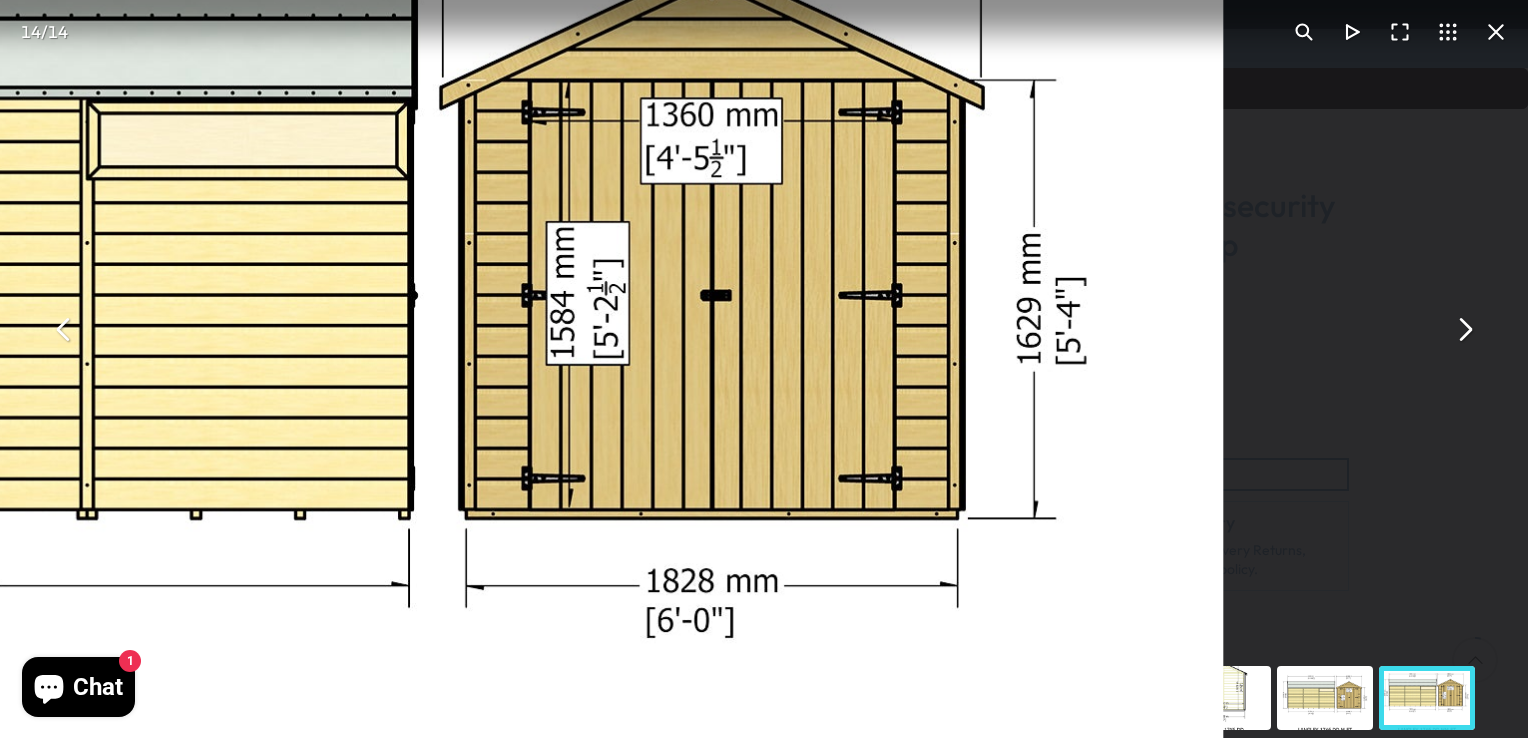 drag, startPoint x: 948, startPoint y: 386, endPoint x: 882, endPoint y: 776, distance: 395.5452 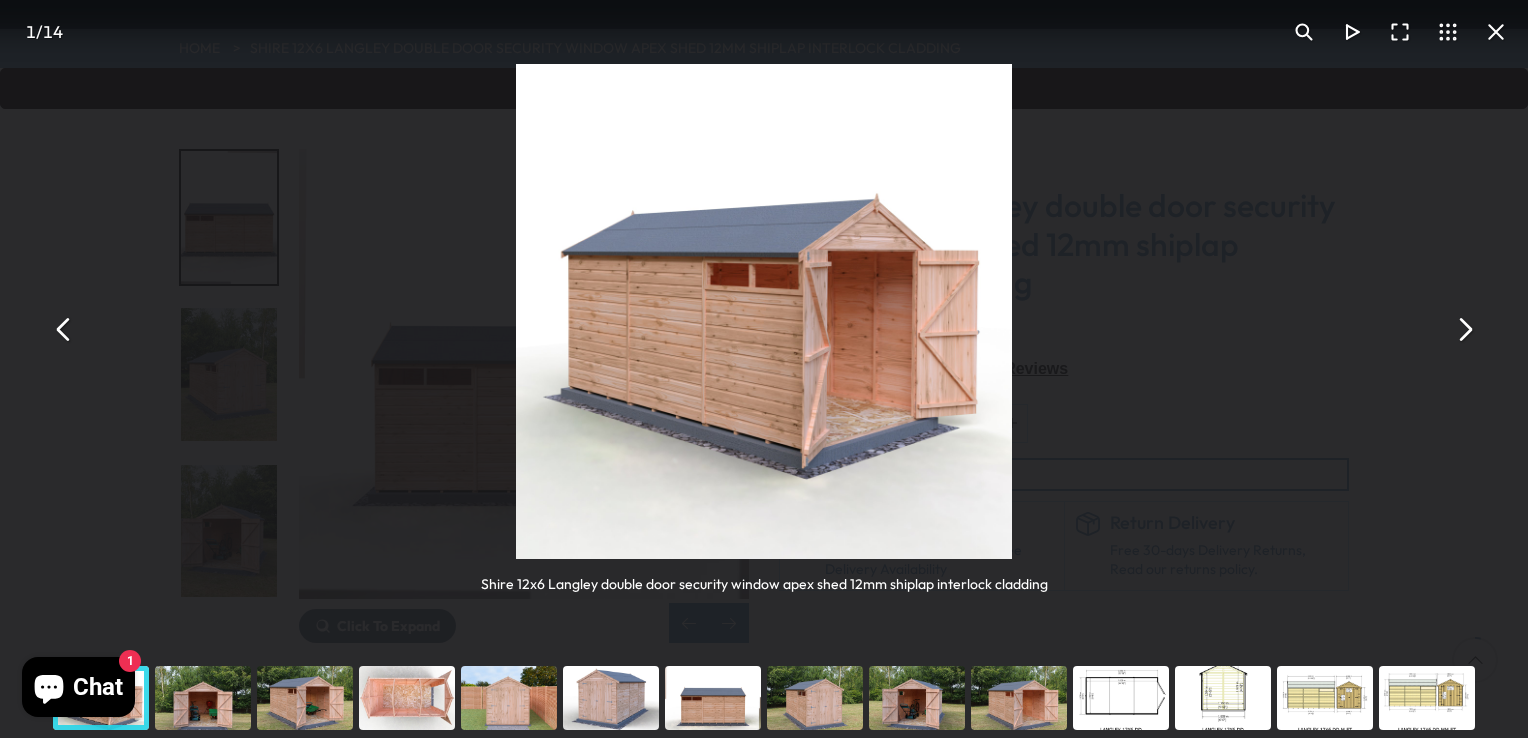 click at bounding box center (1496, 32) 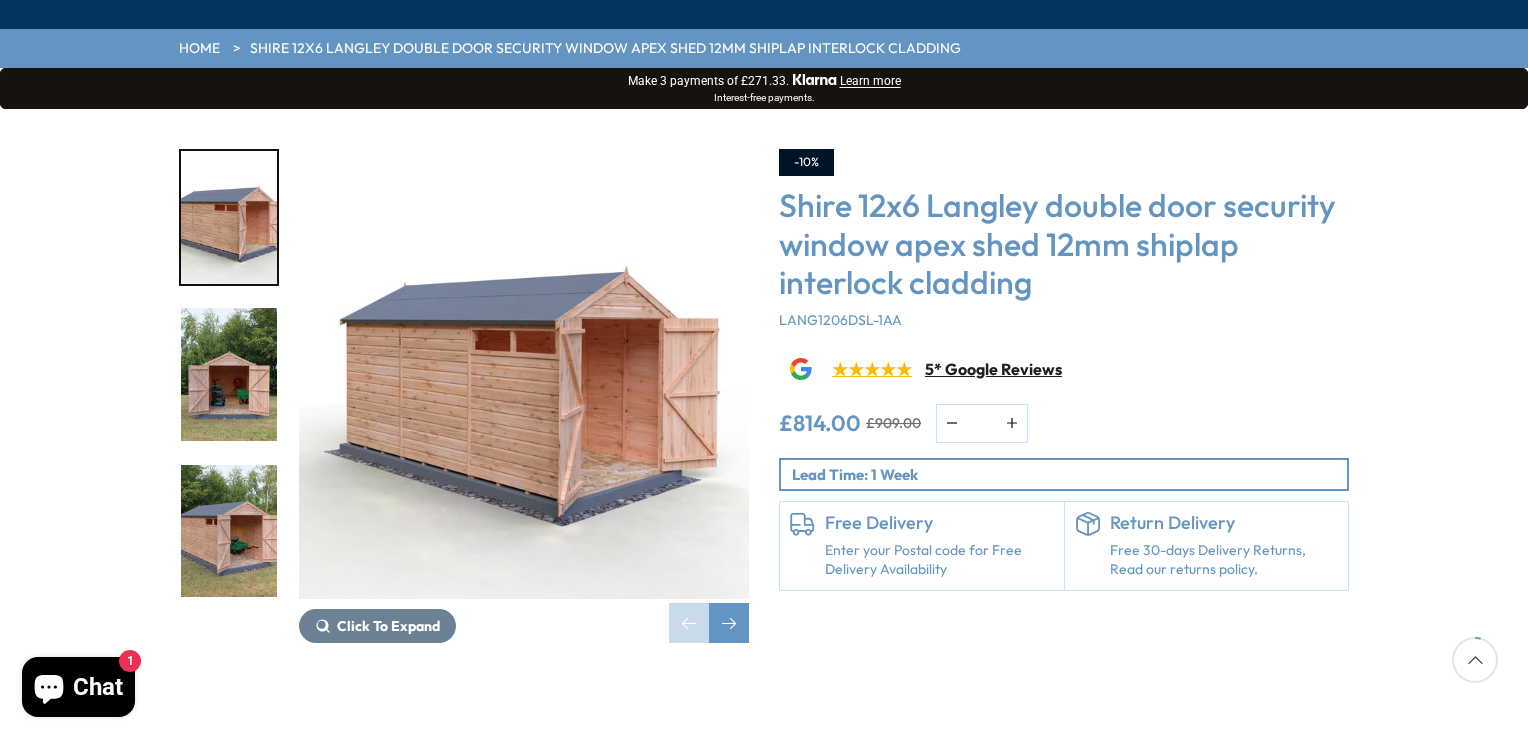 click on "5* Google Reviews" at bounding box center [993, 369] 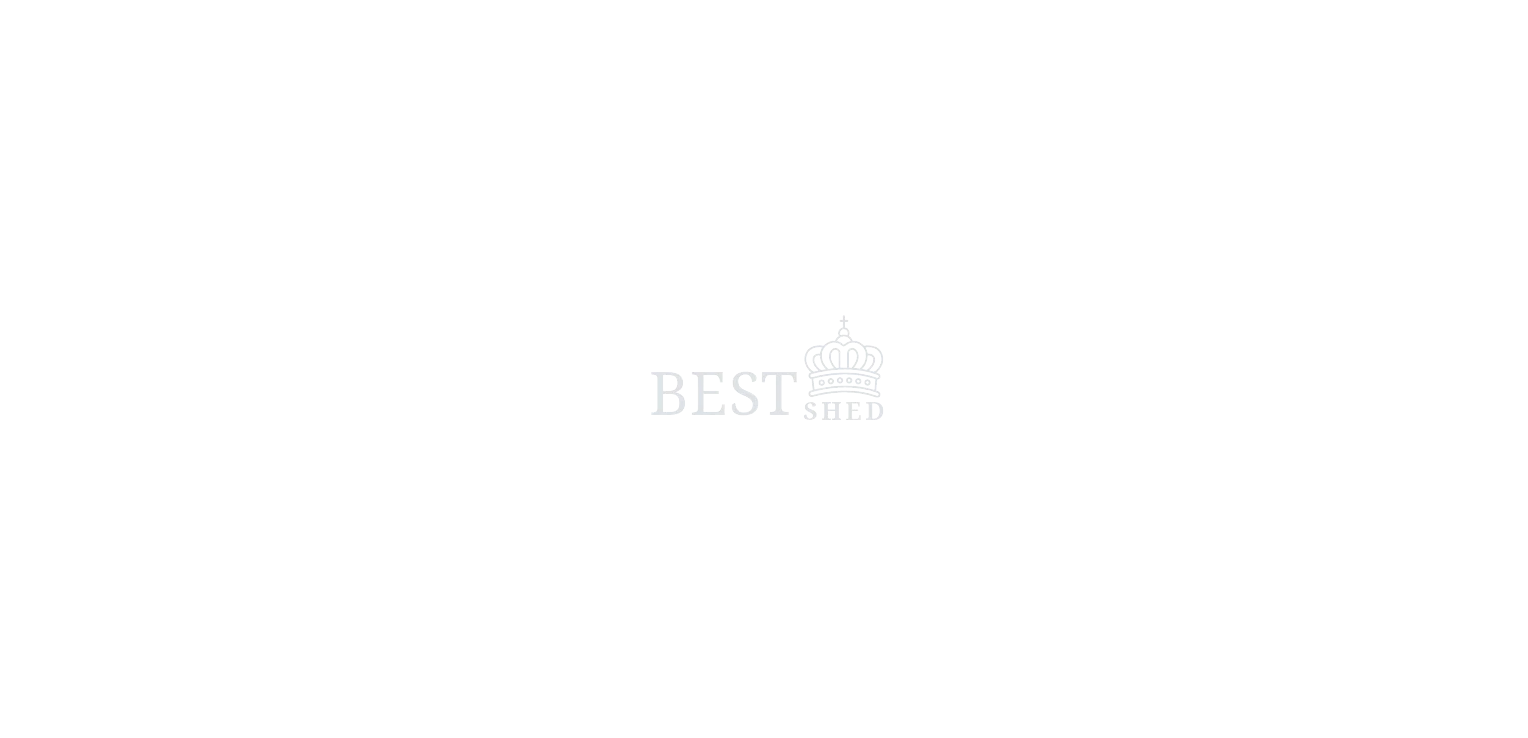 scroll, scrollTop: 0, scrollLeft: 0, axis: both 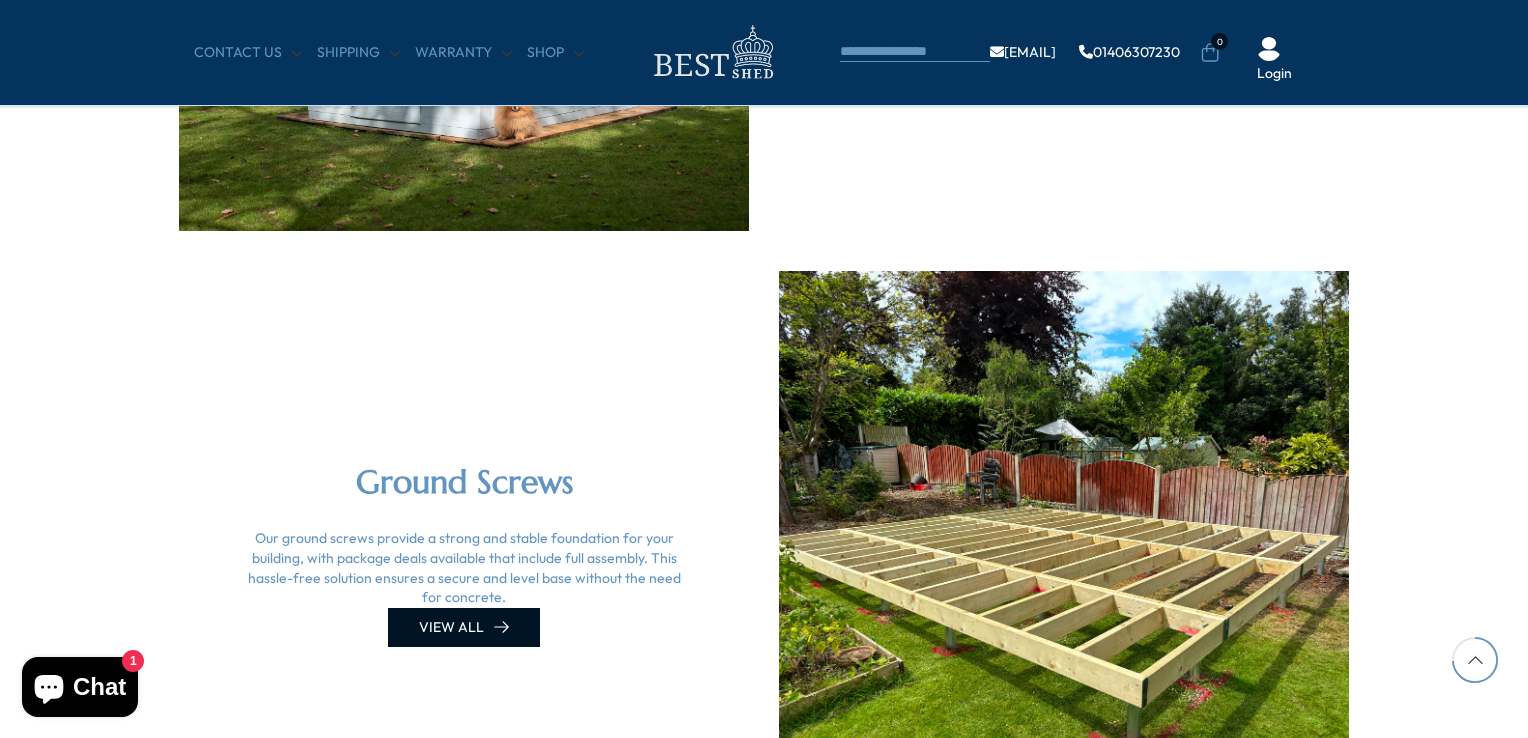 click 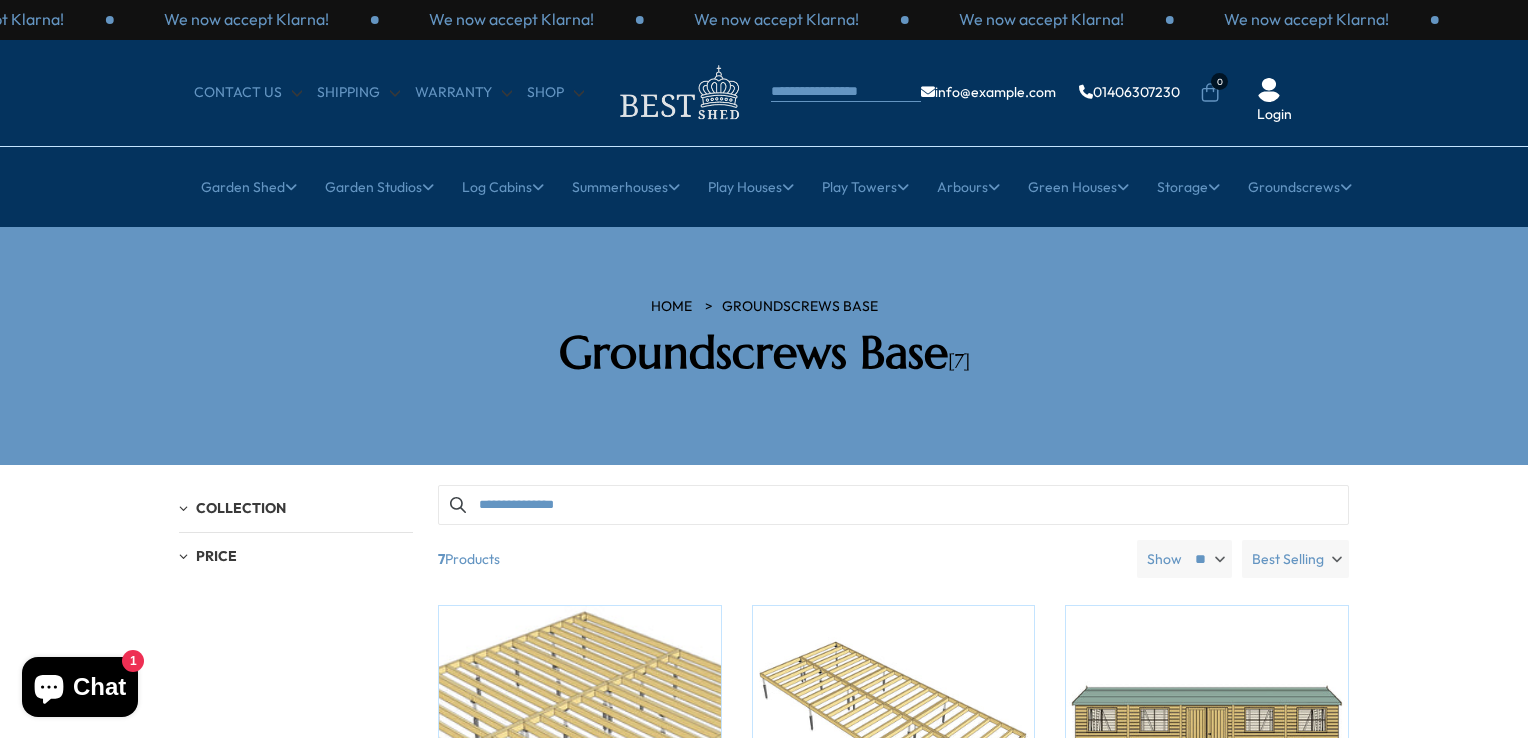 scroll, scrollTop: 0, scrollLeft: 0, axis: both 